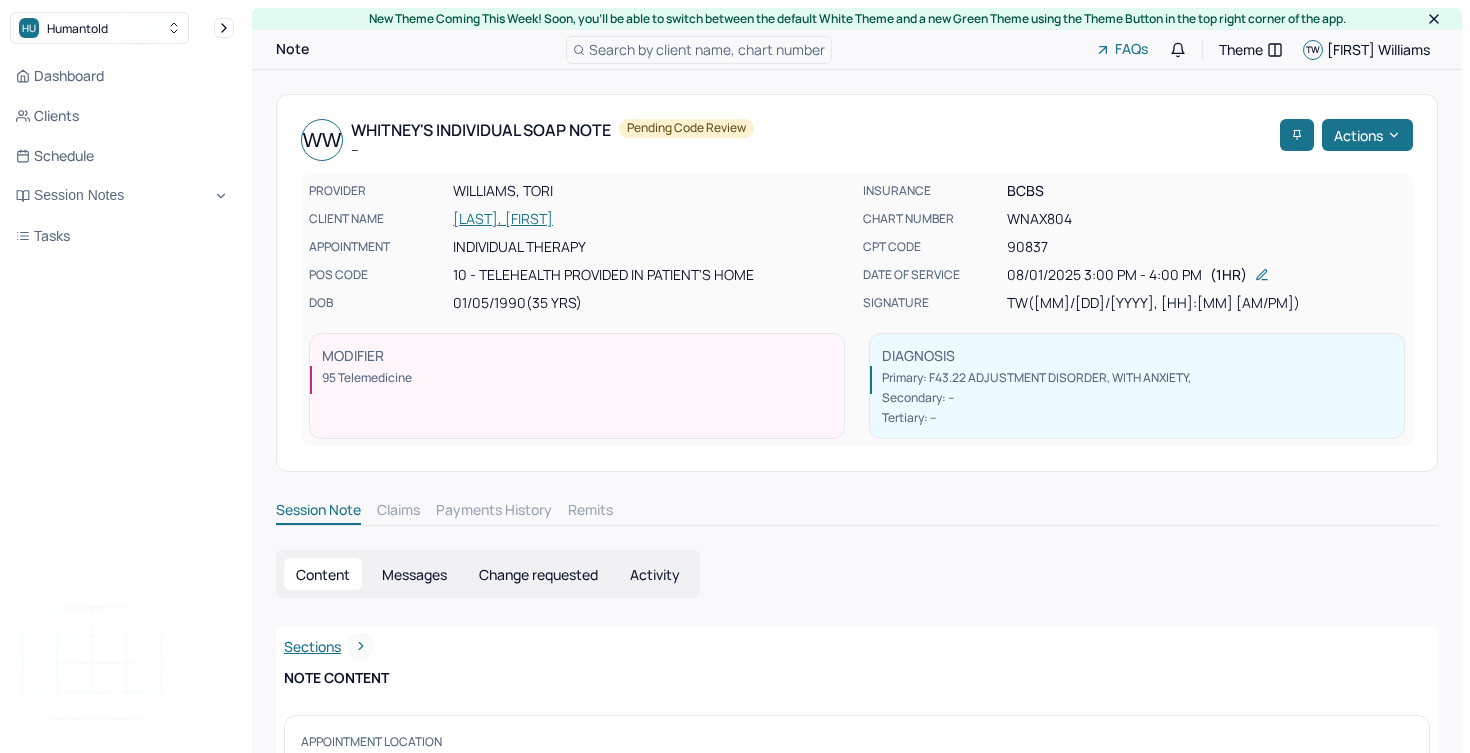 scroll, scrollTop: 0, scrollLeft: 0, axis: both 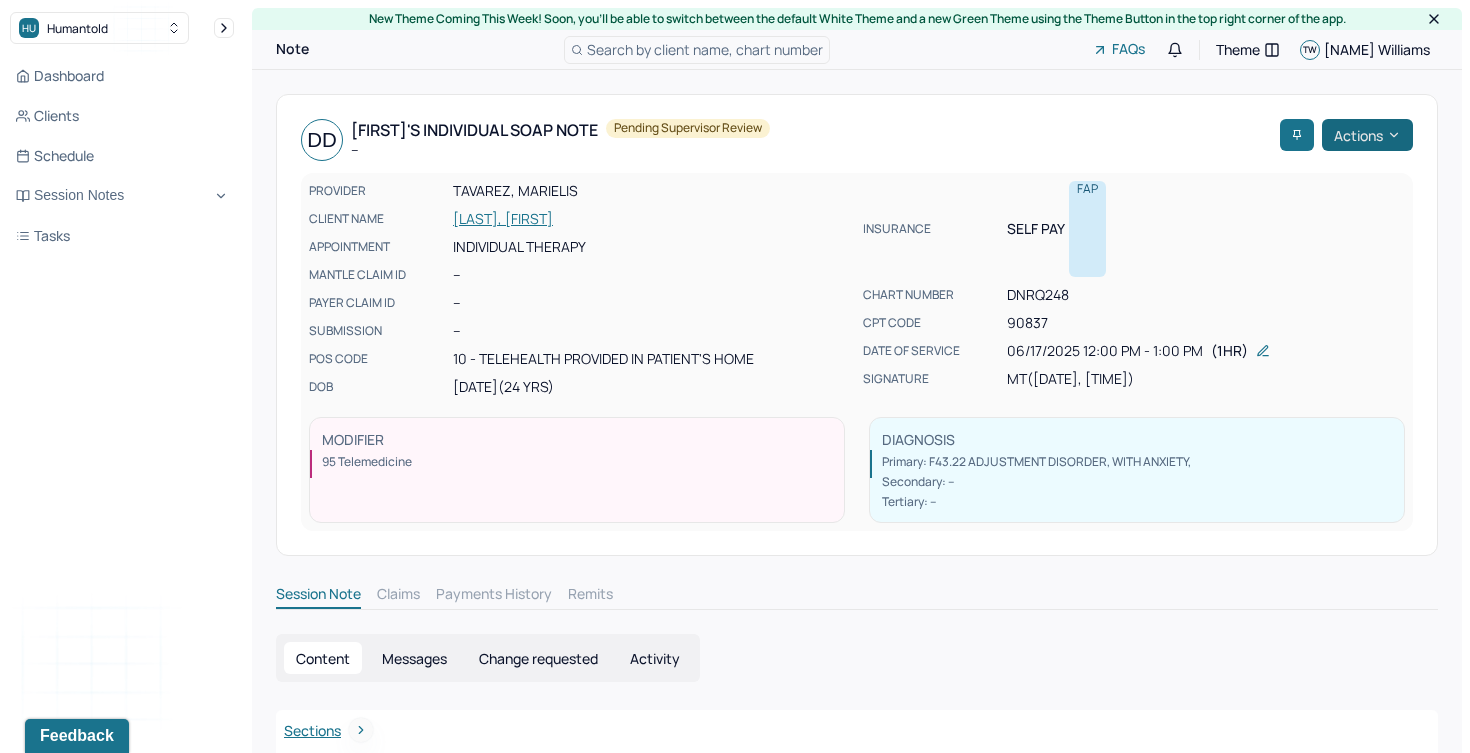 click on "Actions" at bounding box center (1367, 135) 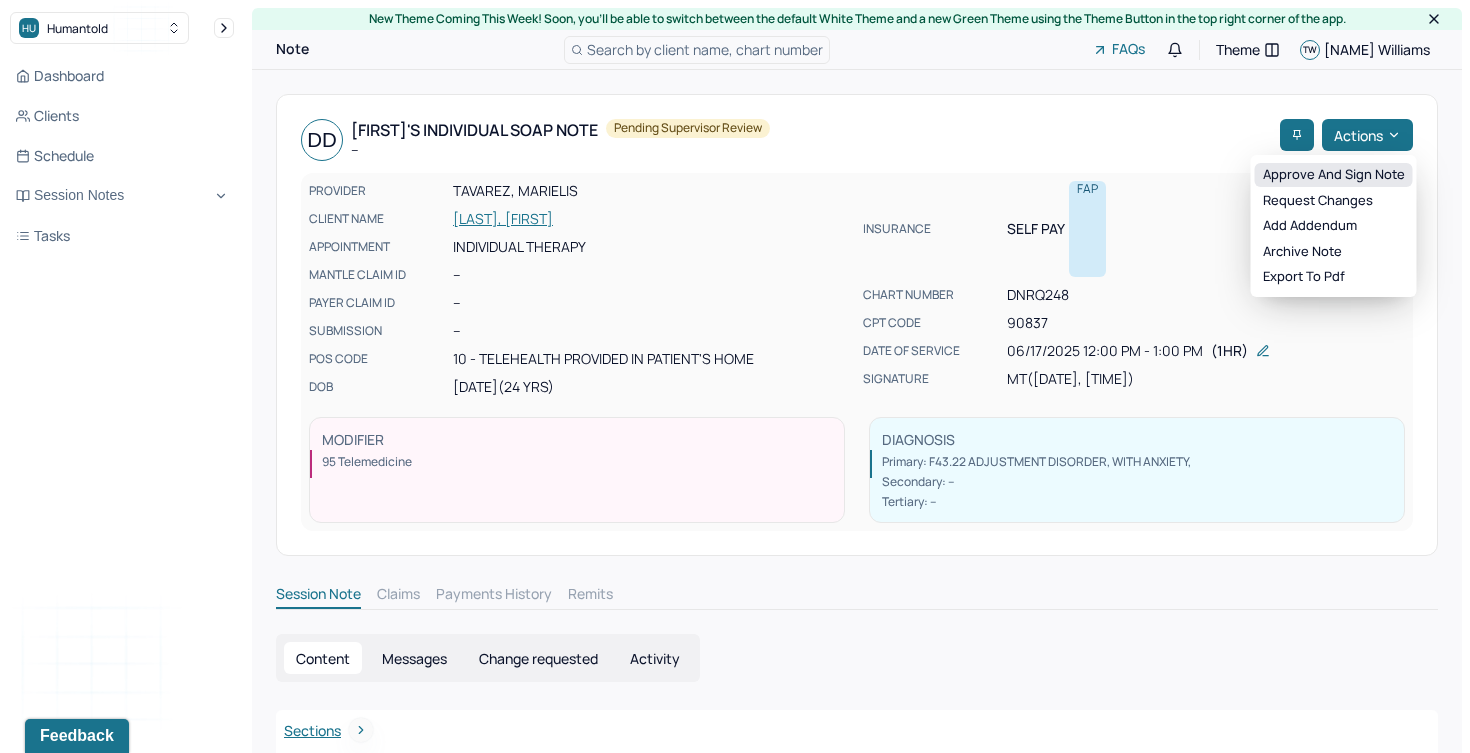click on "Approve and sign note" at bounding box center [1334, 175] 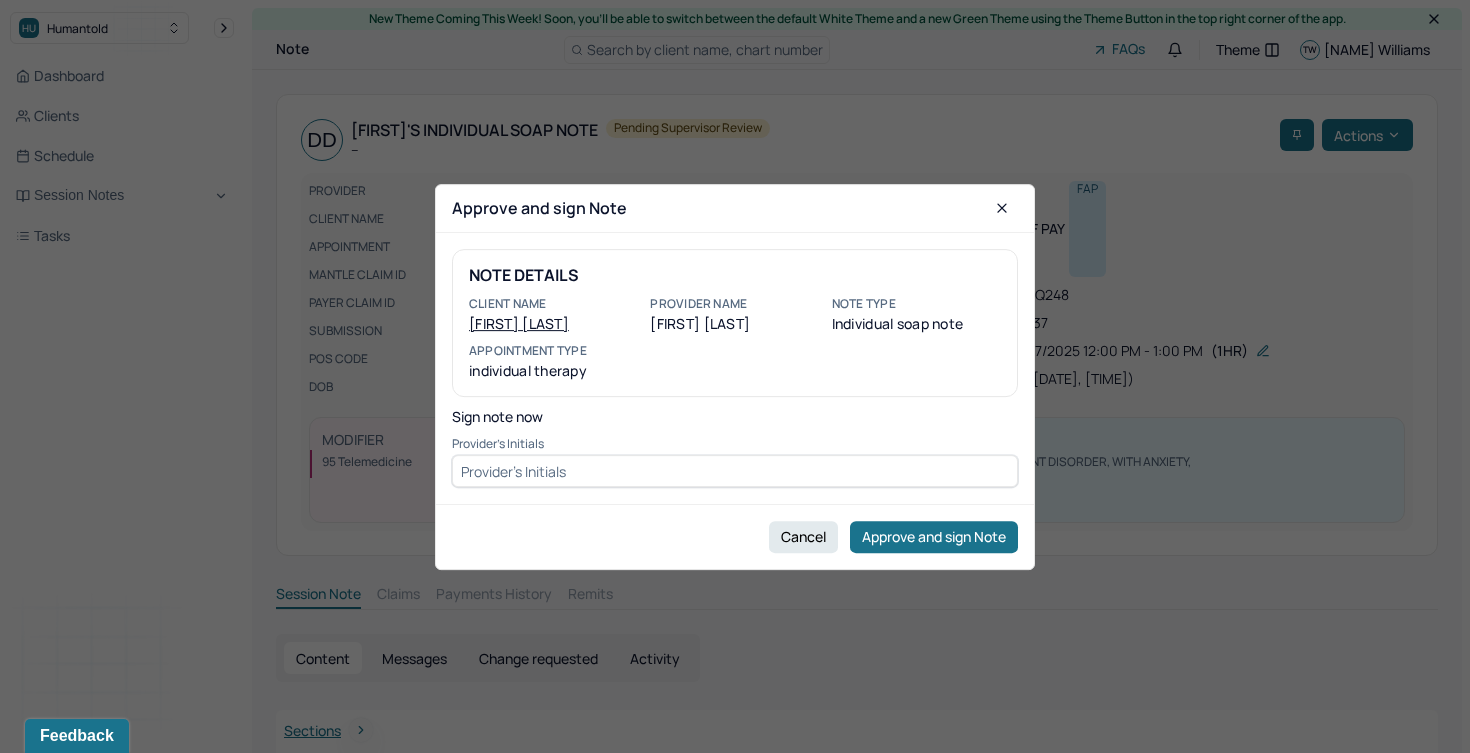 click at bounding box center (735, 471) 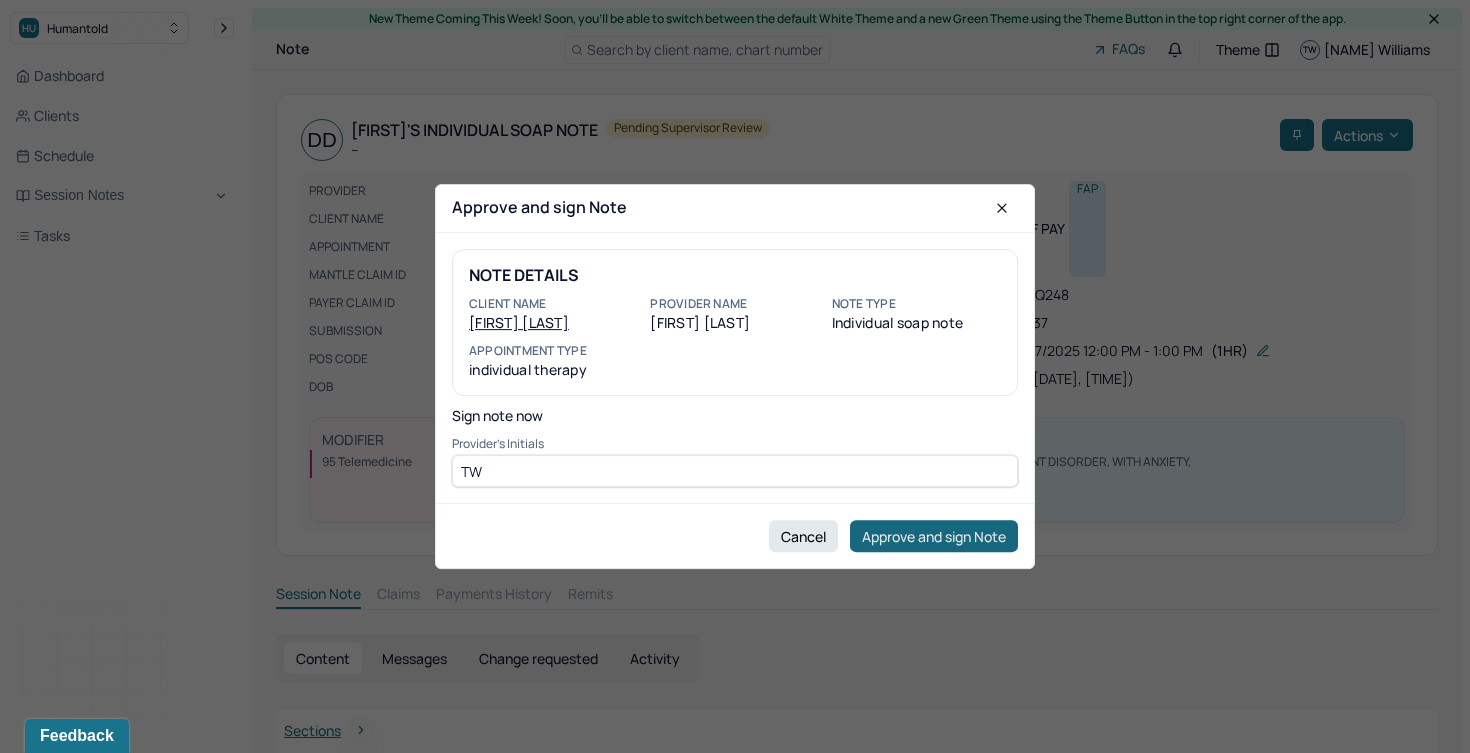 type on "TW" 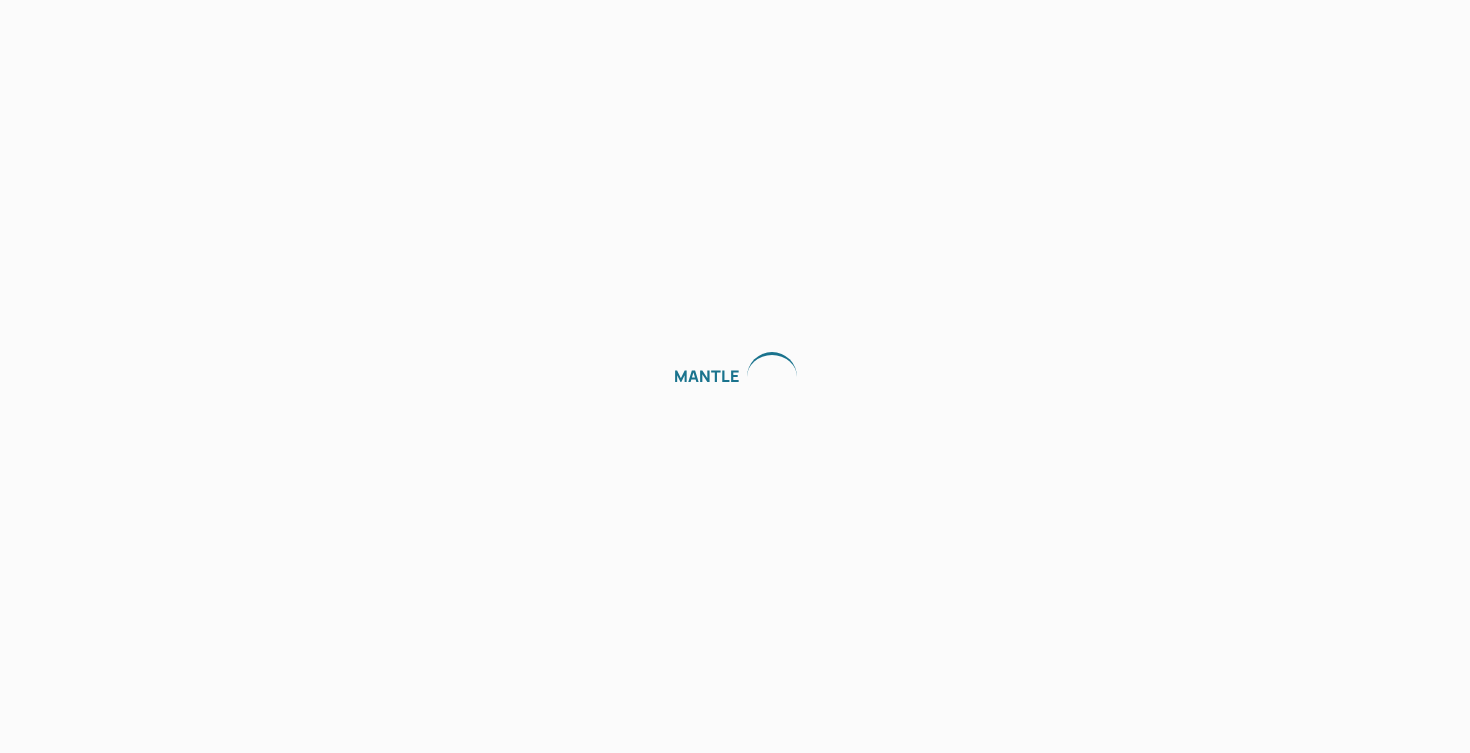 scroll, scrollTop: 0, scrollLeft: 0, axis: both 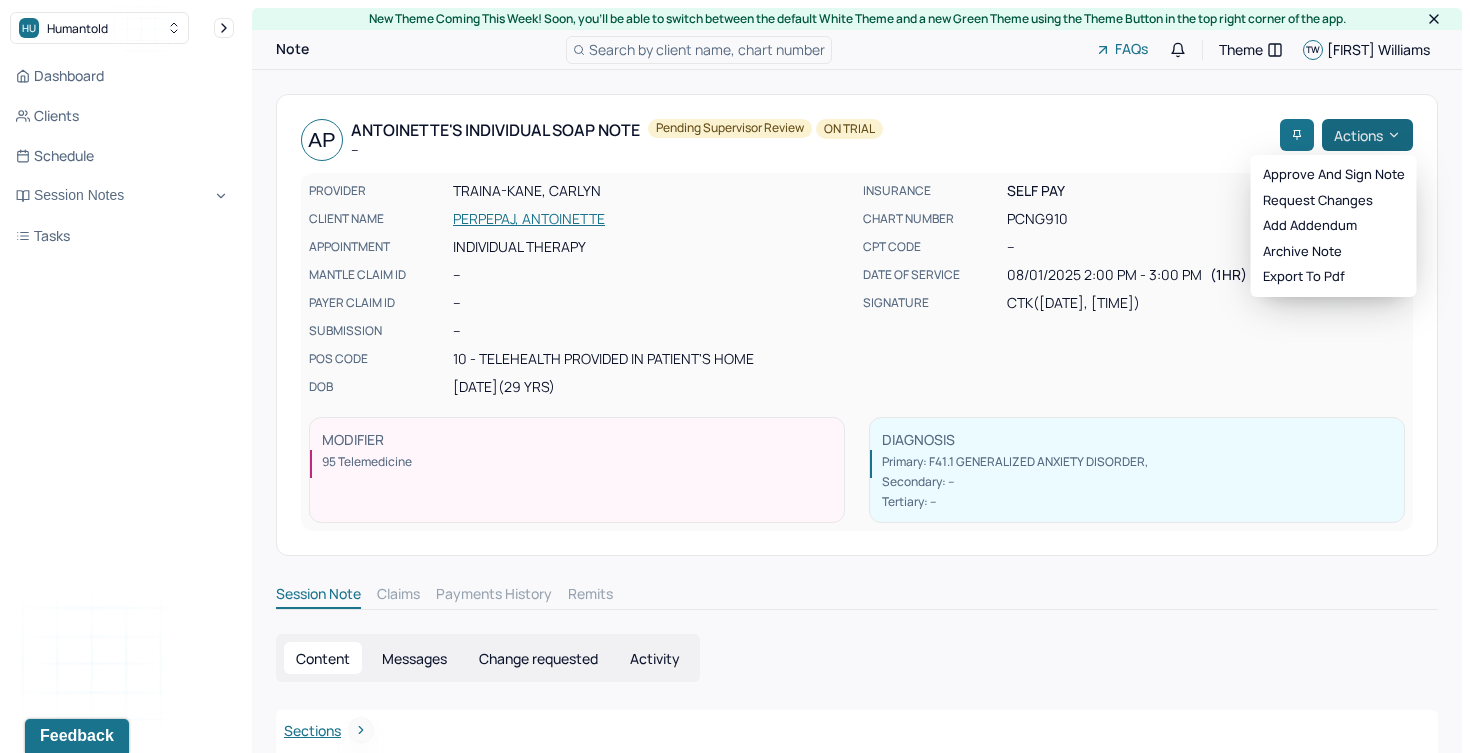 click on "Actions" at bounding box center (1367, 135) 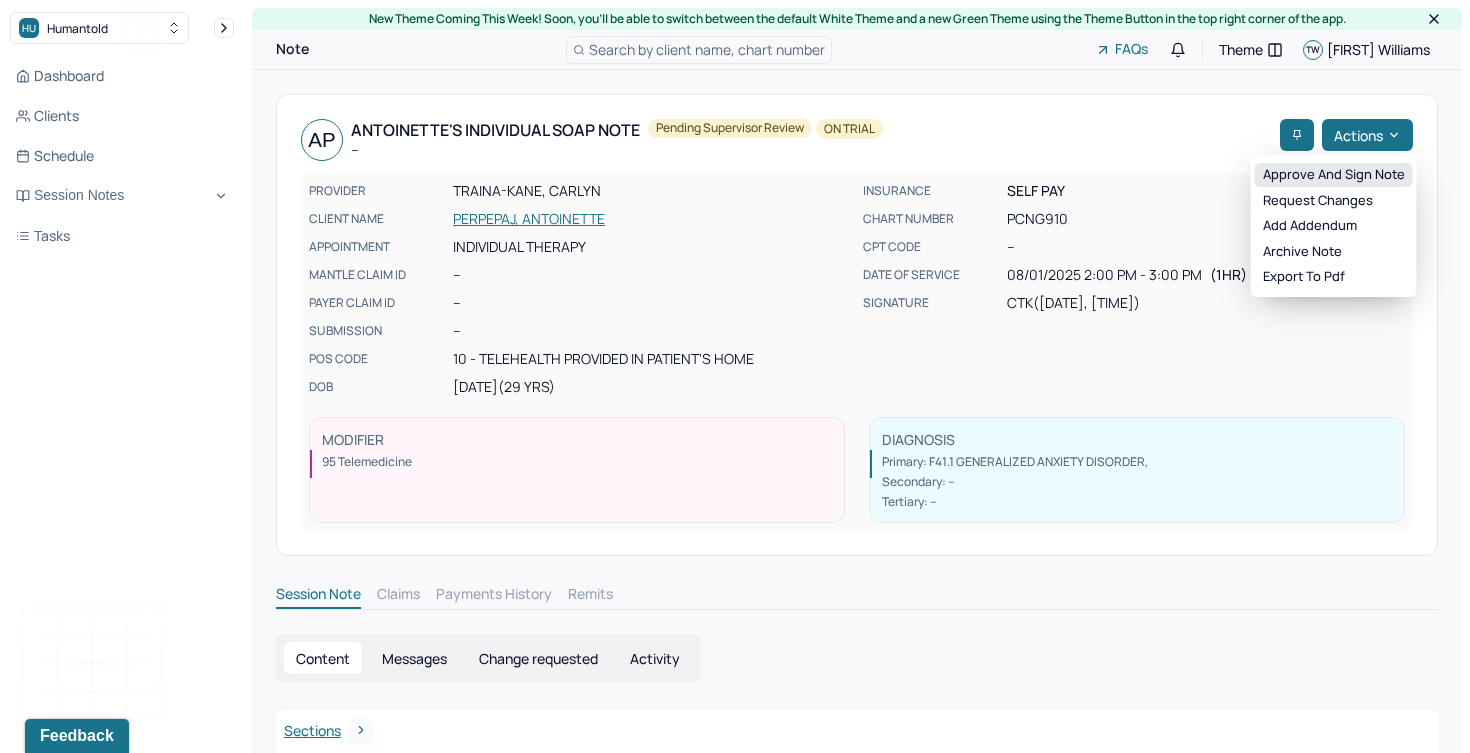 click on "Approve and sign note" at bounding box center (1334, 175) 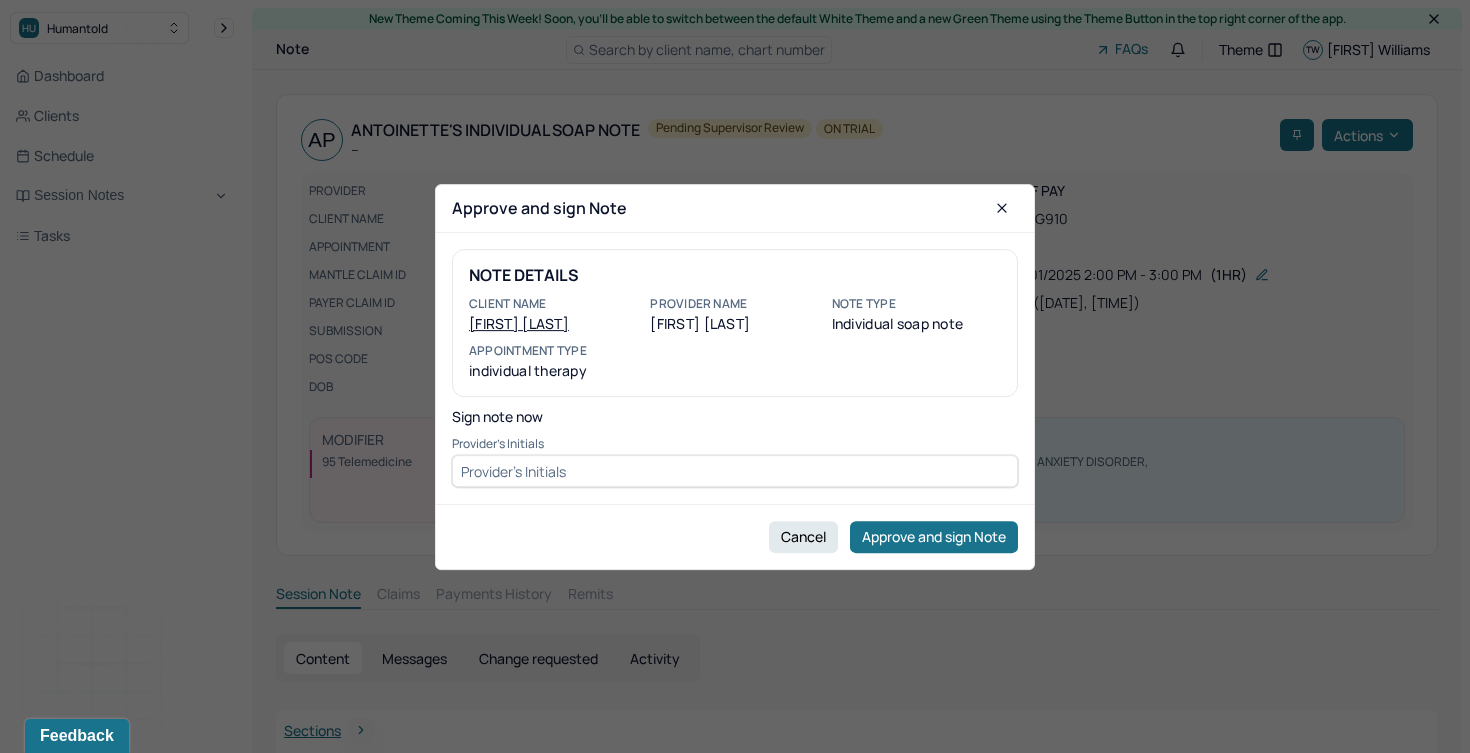 click at bounding box center [735, 471] 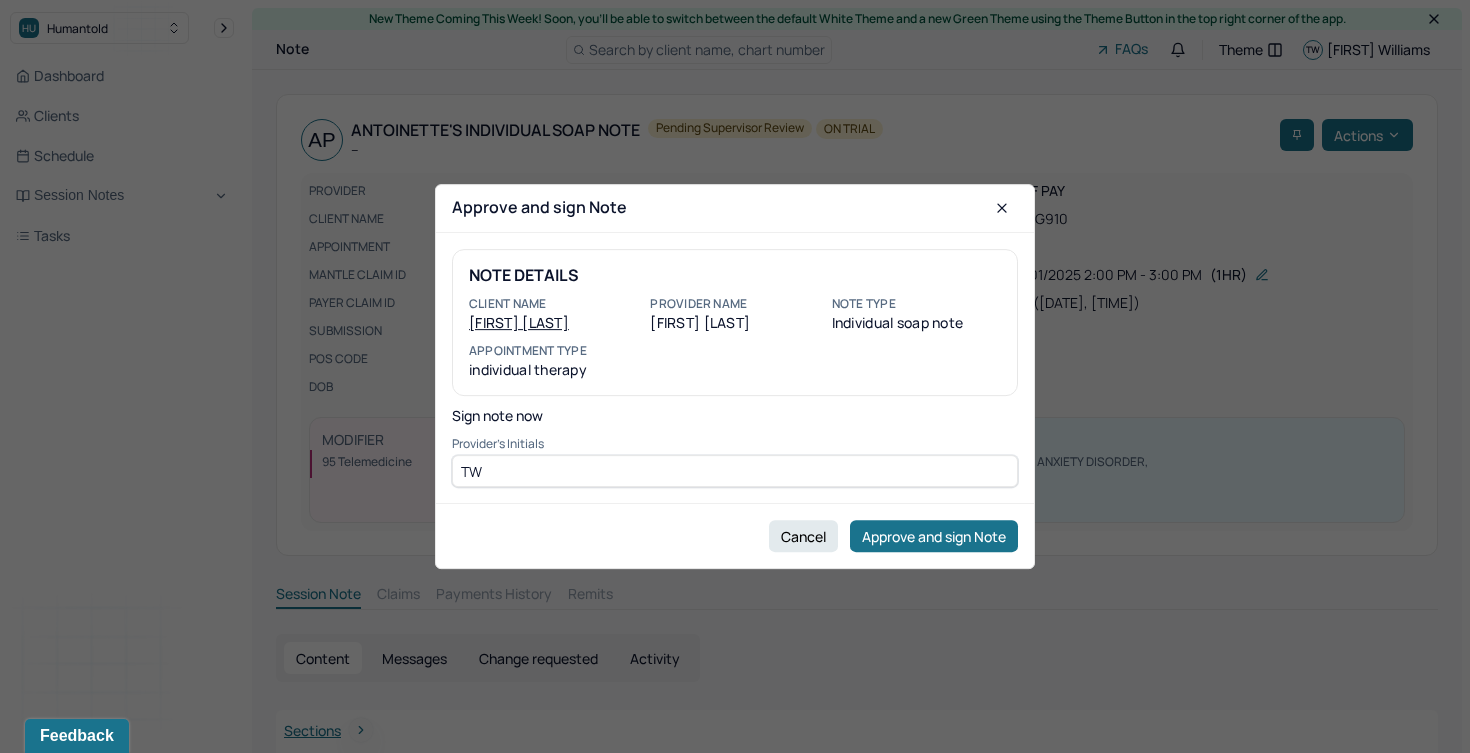 type on "TW" 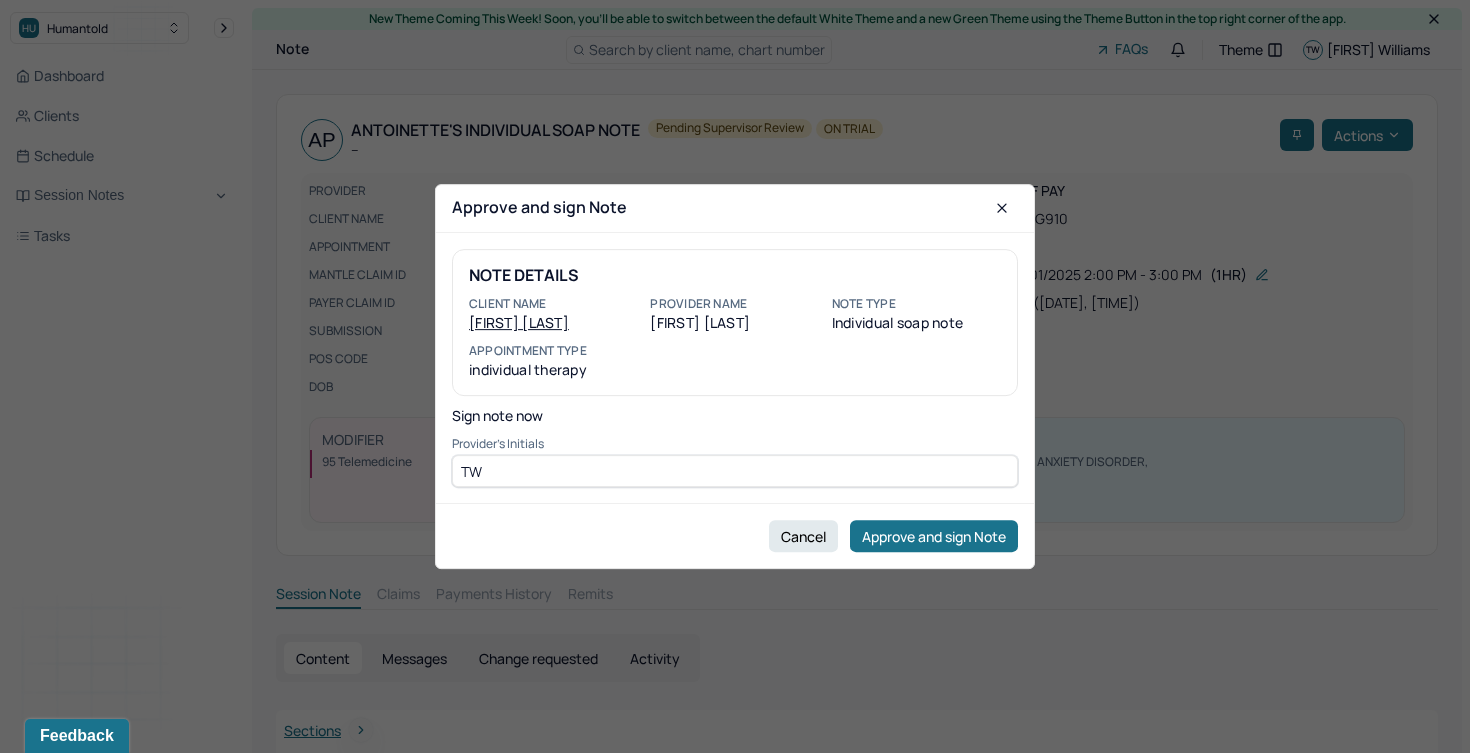 click on "Cancel Approve and sign Note" at bounding box center (735, 535) 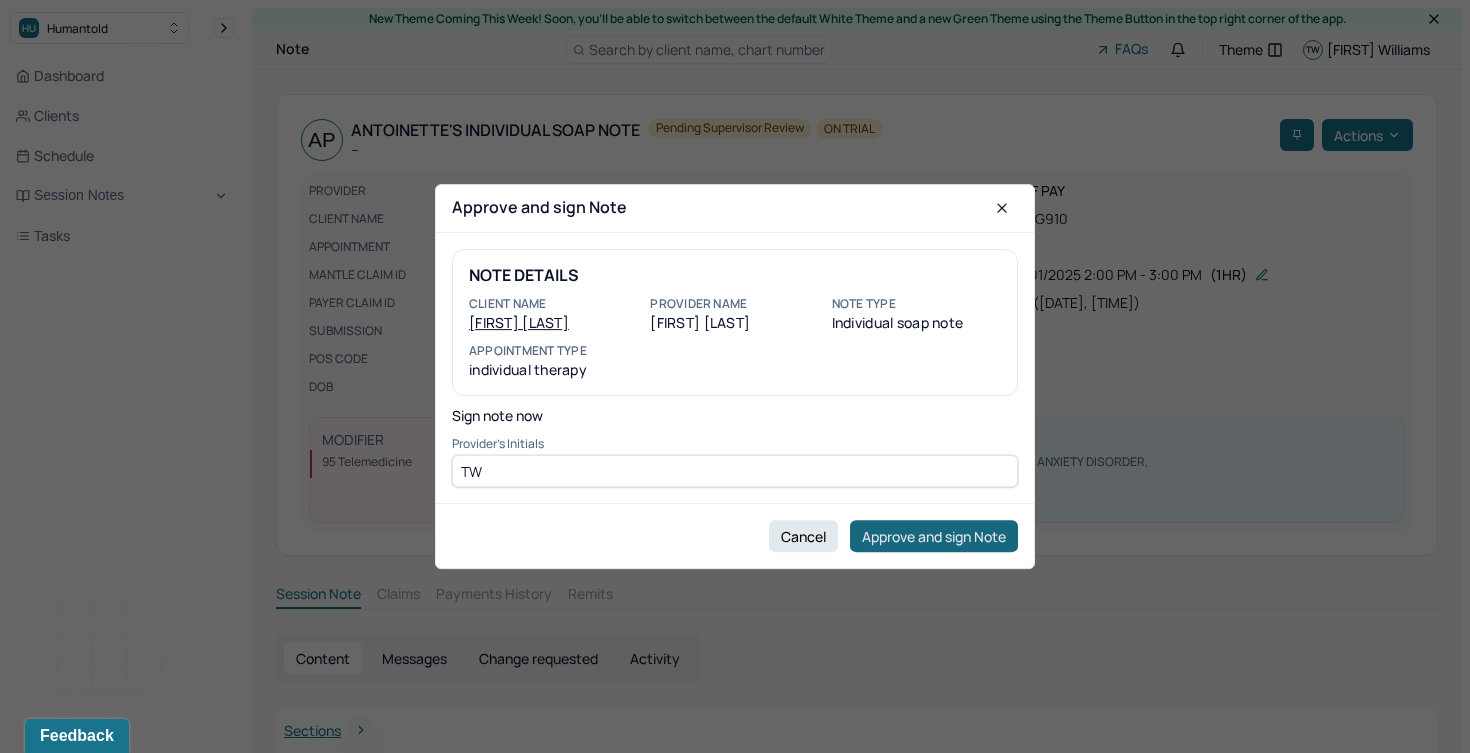 click on "Approve and sign Note" at bounding box center (934, 536) 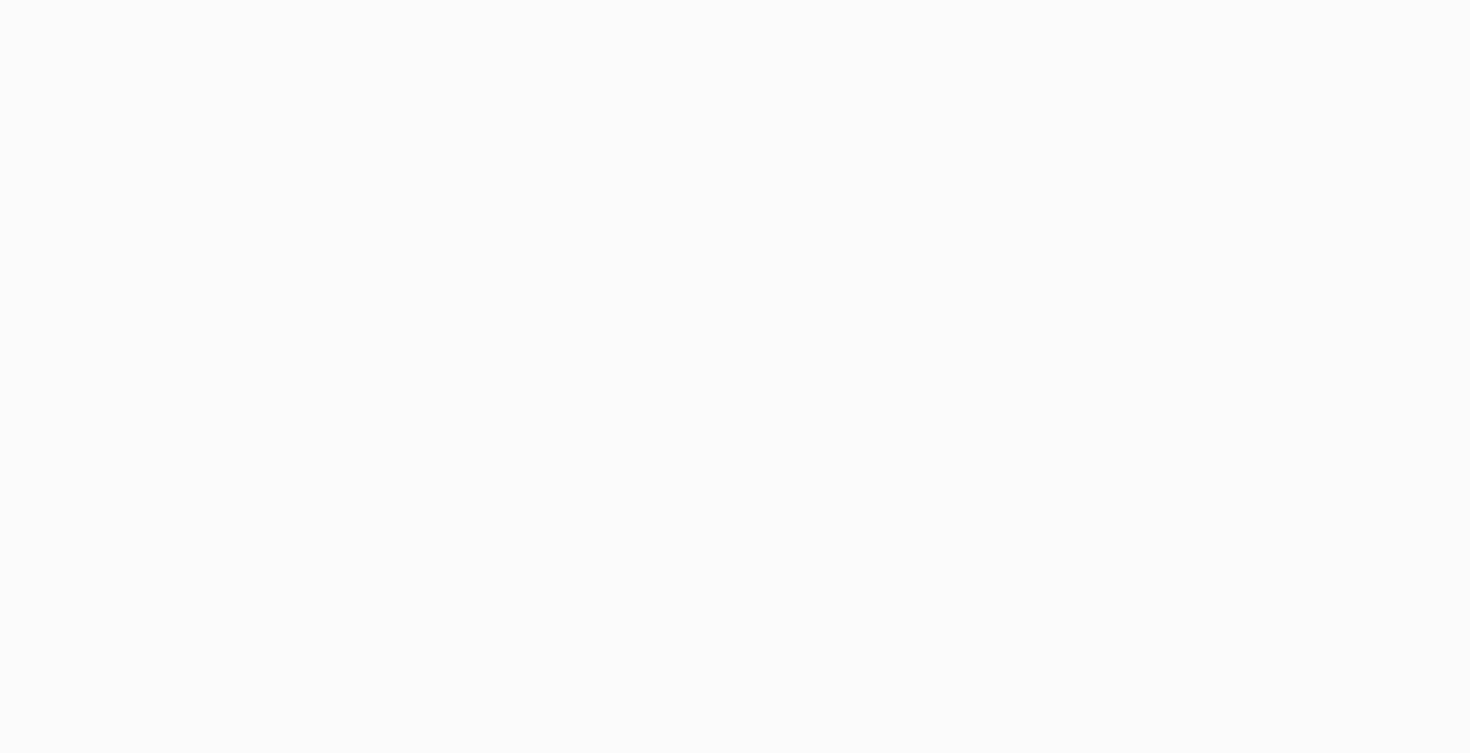 scroll, scrollTop: 0, scrollLeft: 0, axis: both 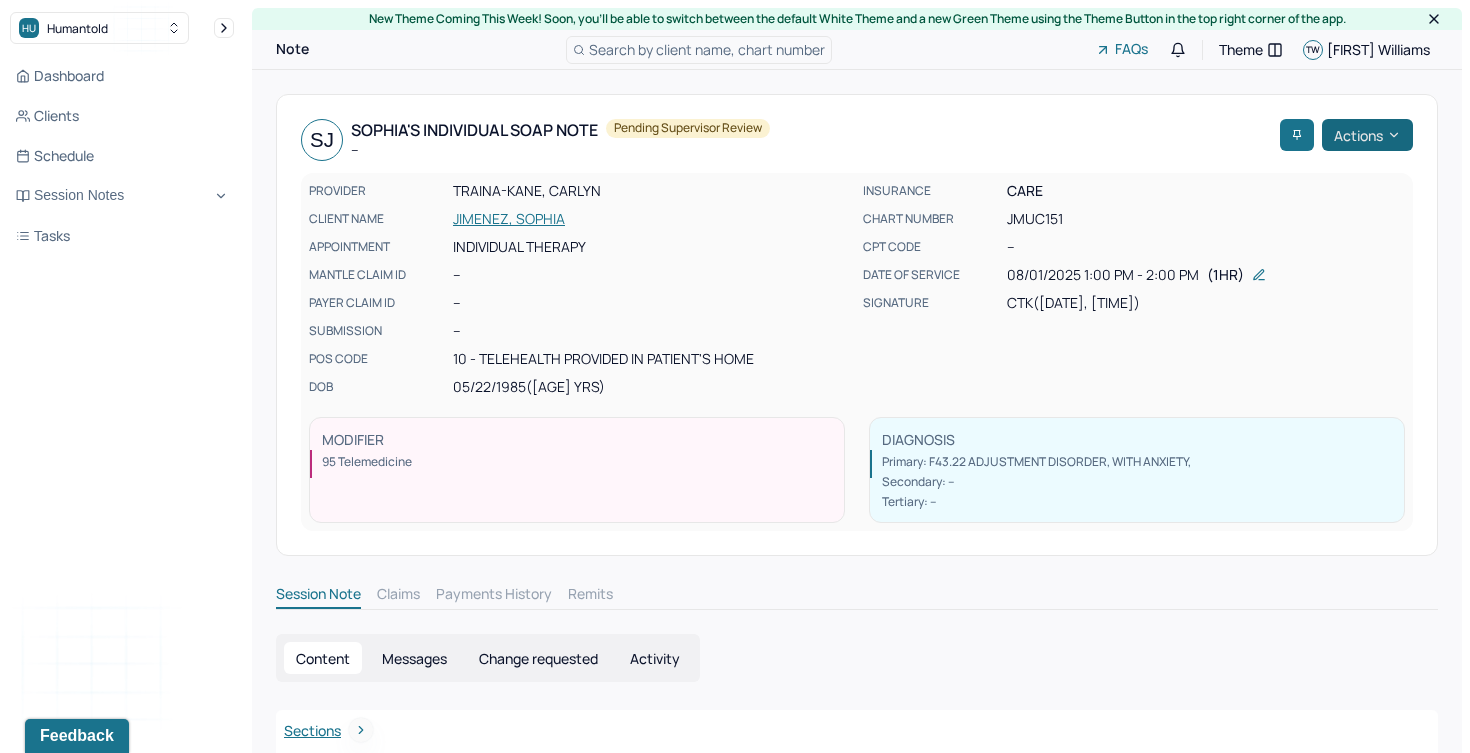 click on "Actions" at bounding box center (1367, 135) 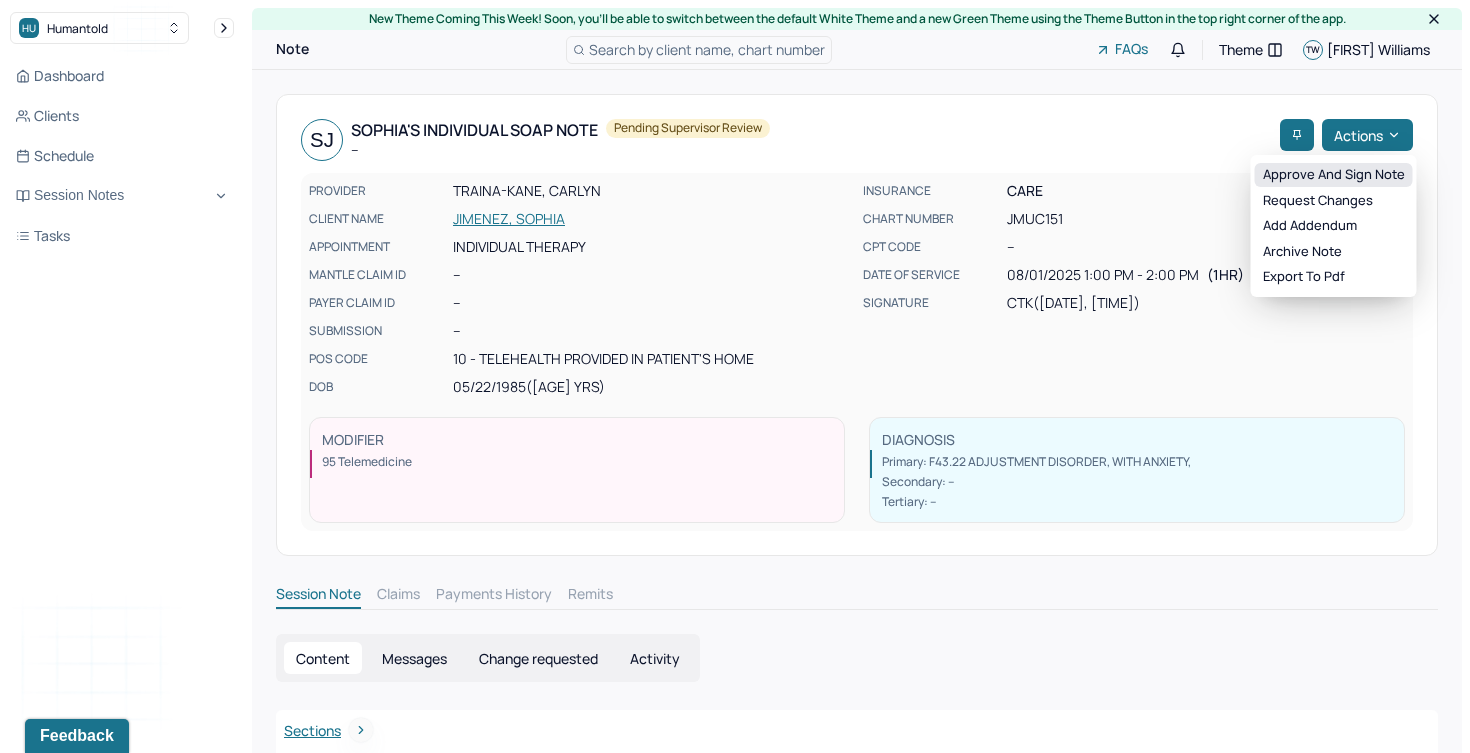 click on "Approve and sign note" at bounding box center [1334, 175] 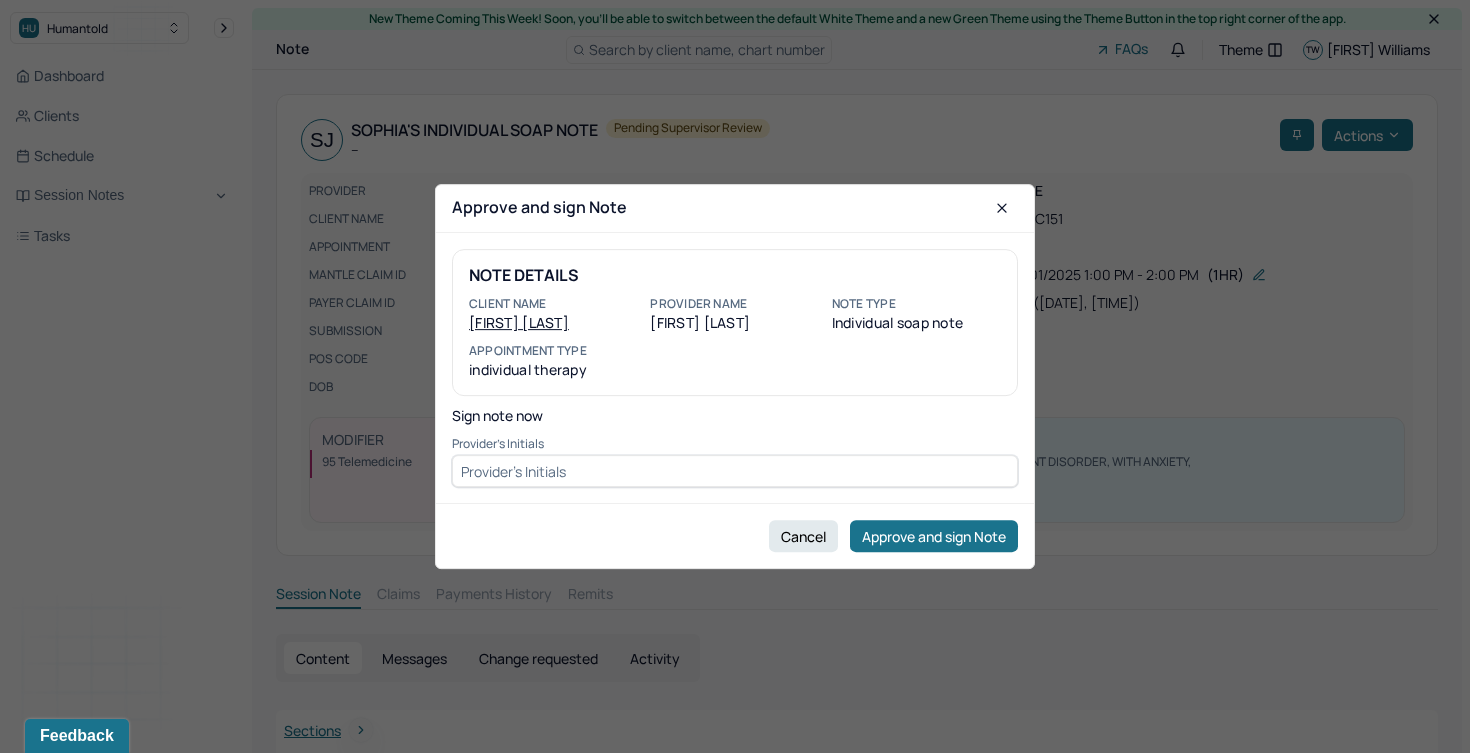 click at bounding box center [735, 471] 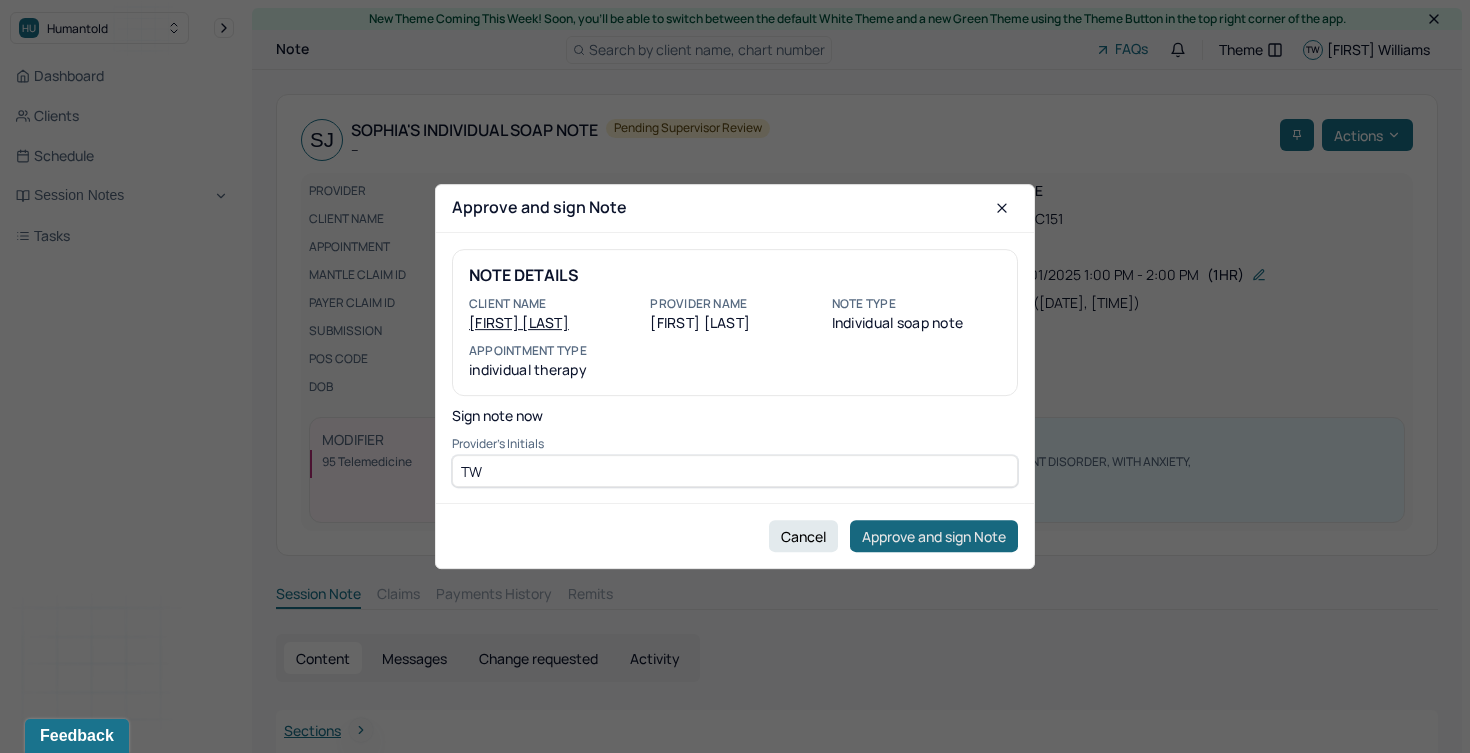 type on "TW" 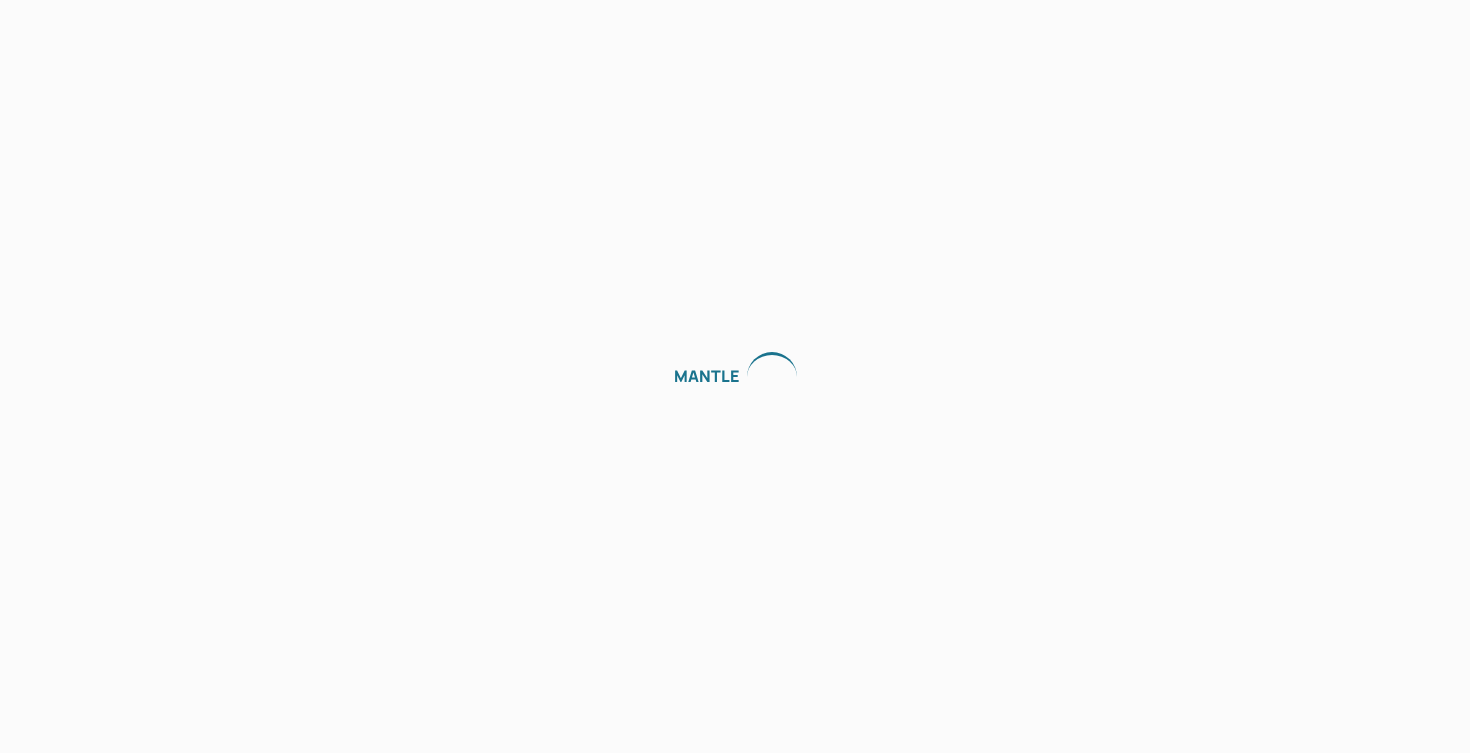 scroll, scrollTop: 0, scrollLeft: 0, axis: both 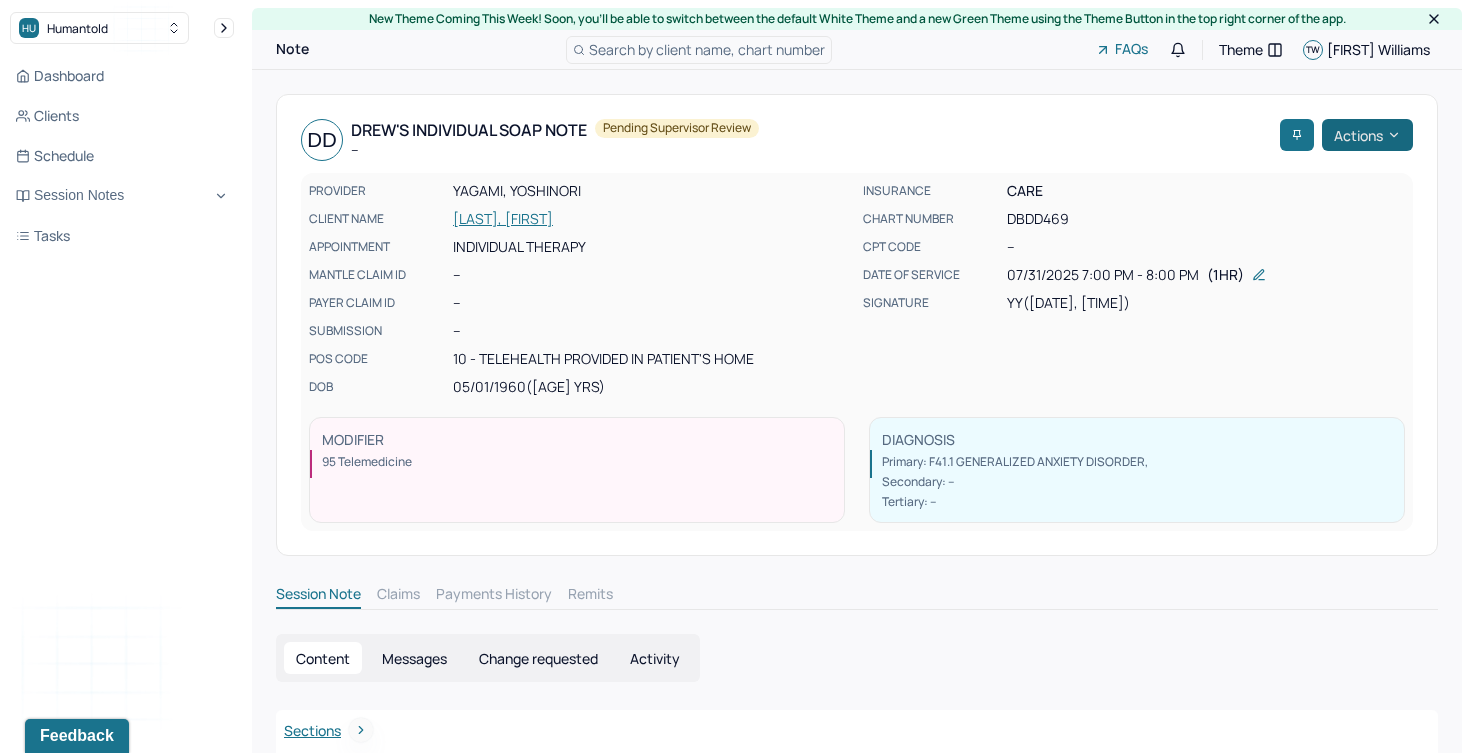 click on "Actions" at bounding box center (1367, 135) 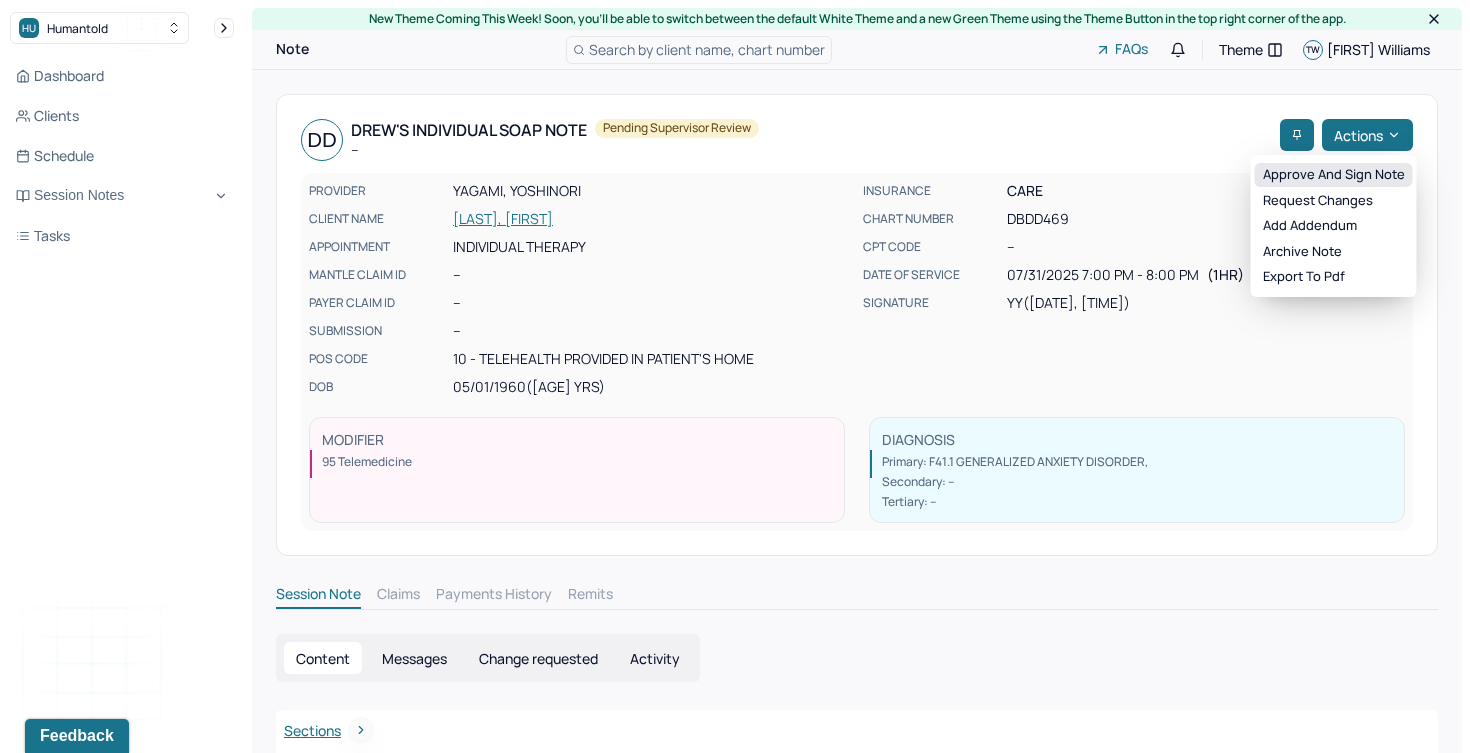 click on "Approve and sign note" at bounding box center [1334, 175] 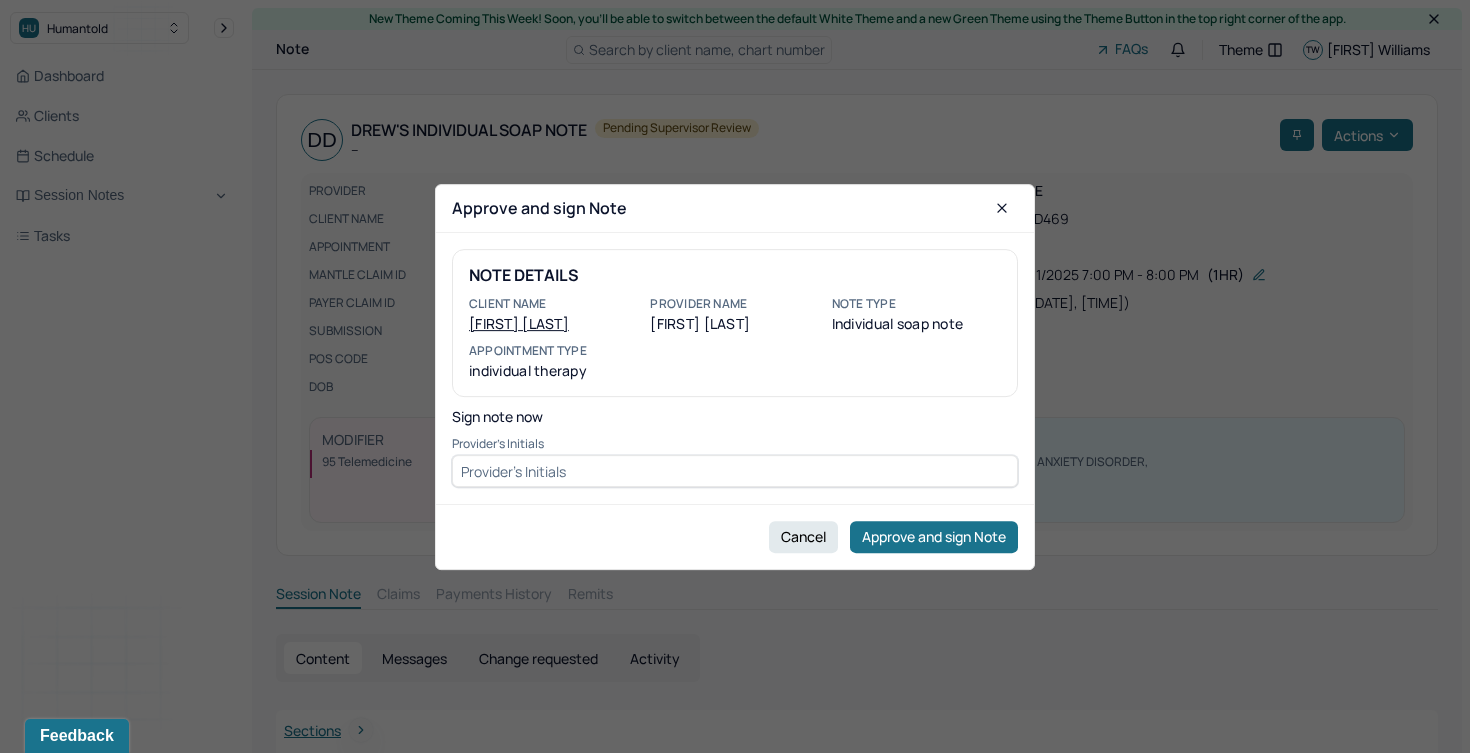 click at bounding box center [735, 471] 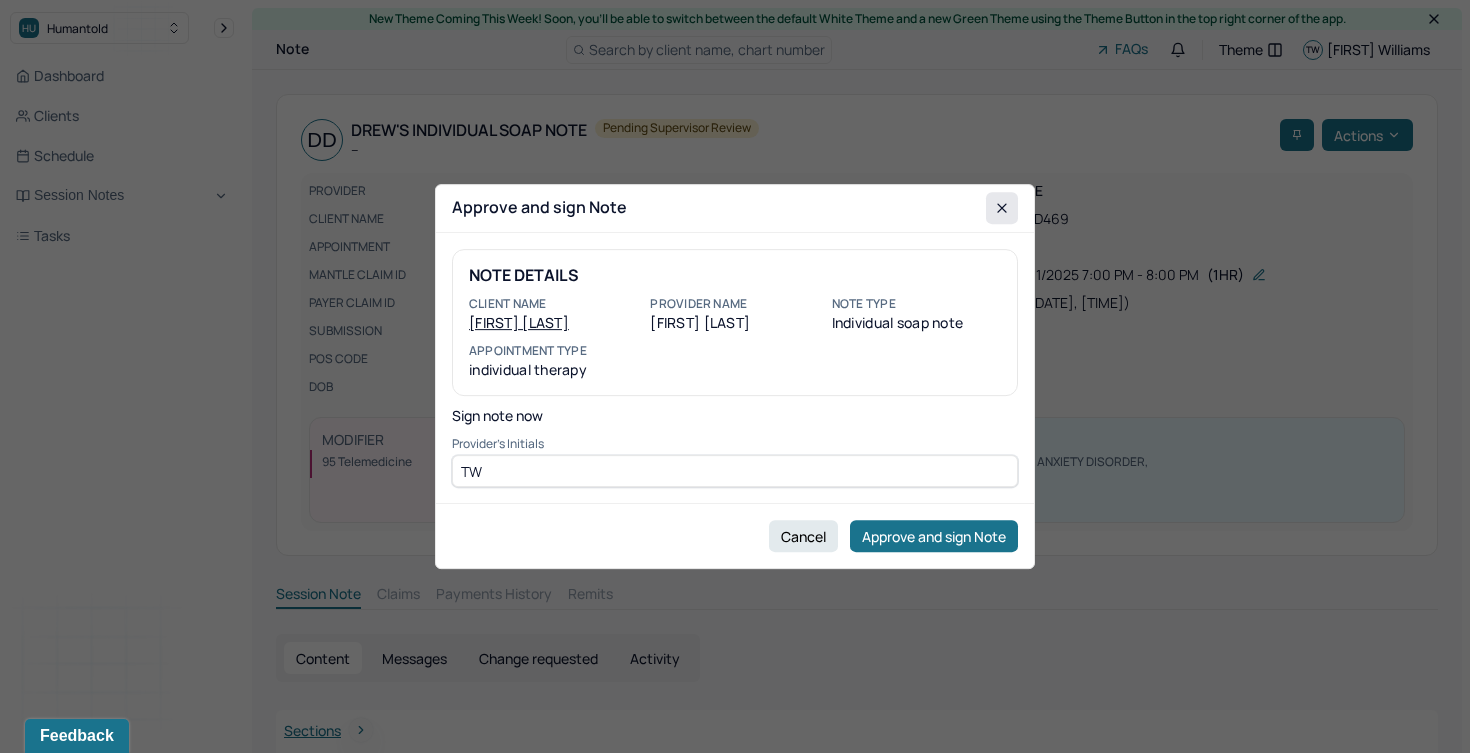 type on "TW" 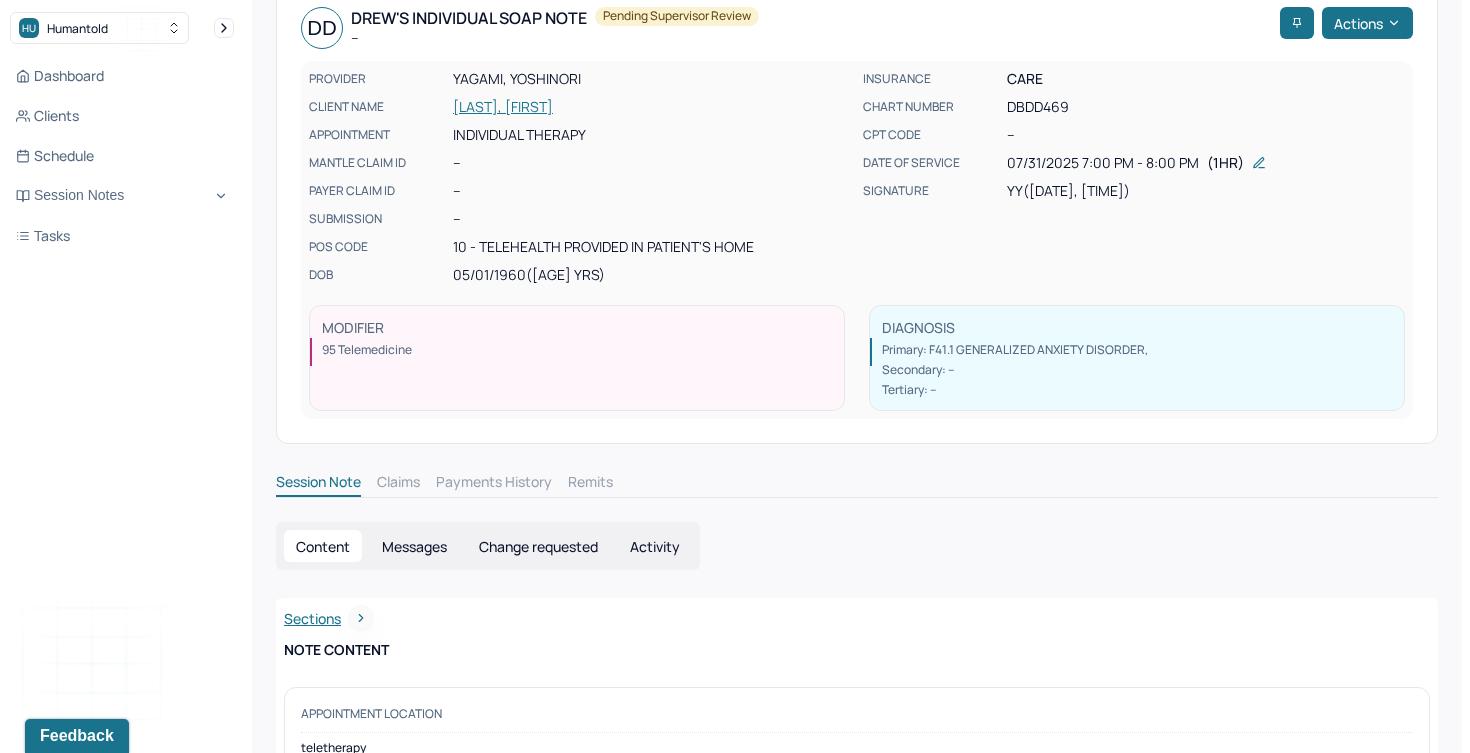 scroll, scrollTop: 0, scrollLeft: 0, axis: both 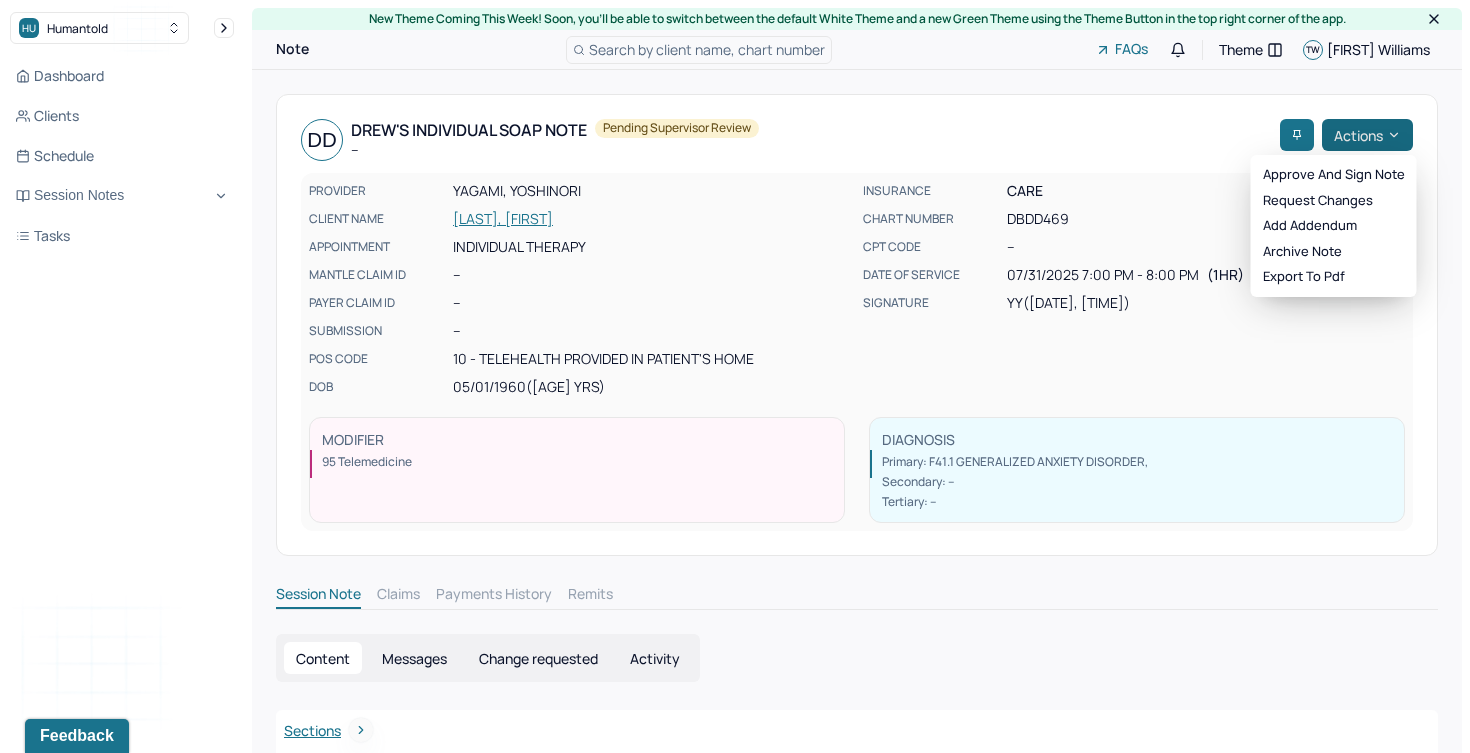 click on "Actions" at bounding box center (1367, 135) 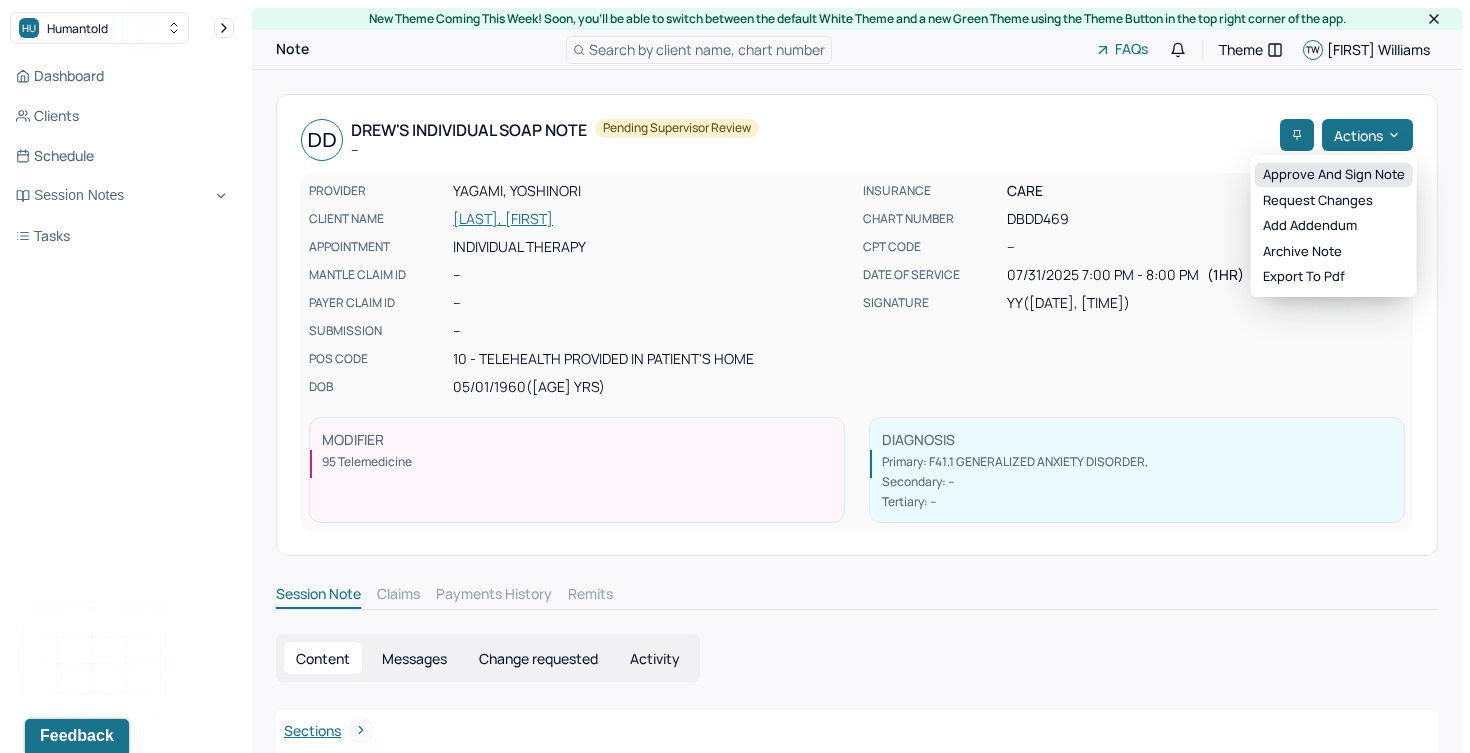 click on "Approve and sign note" at bounding box center (1334, 175) 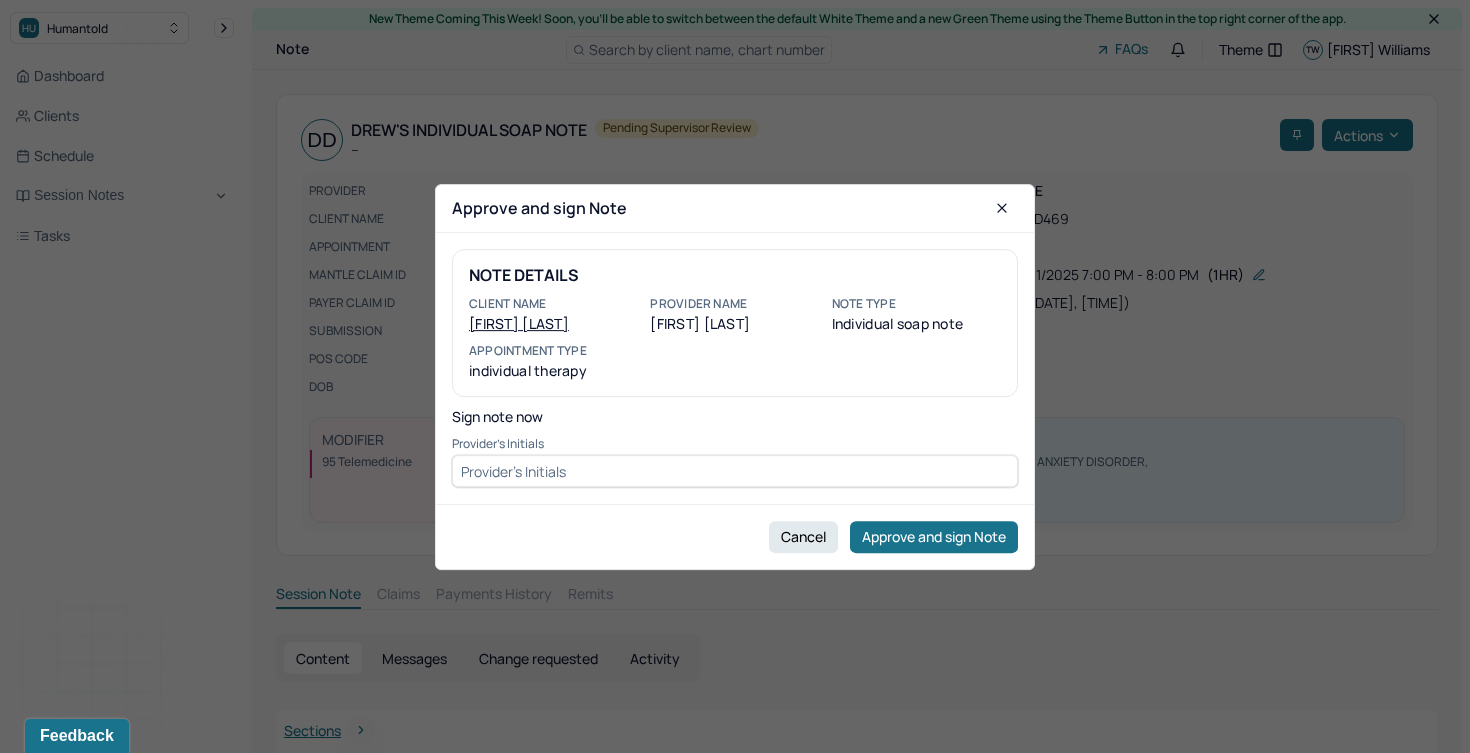 click at bounding box center [735, 471] 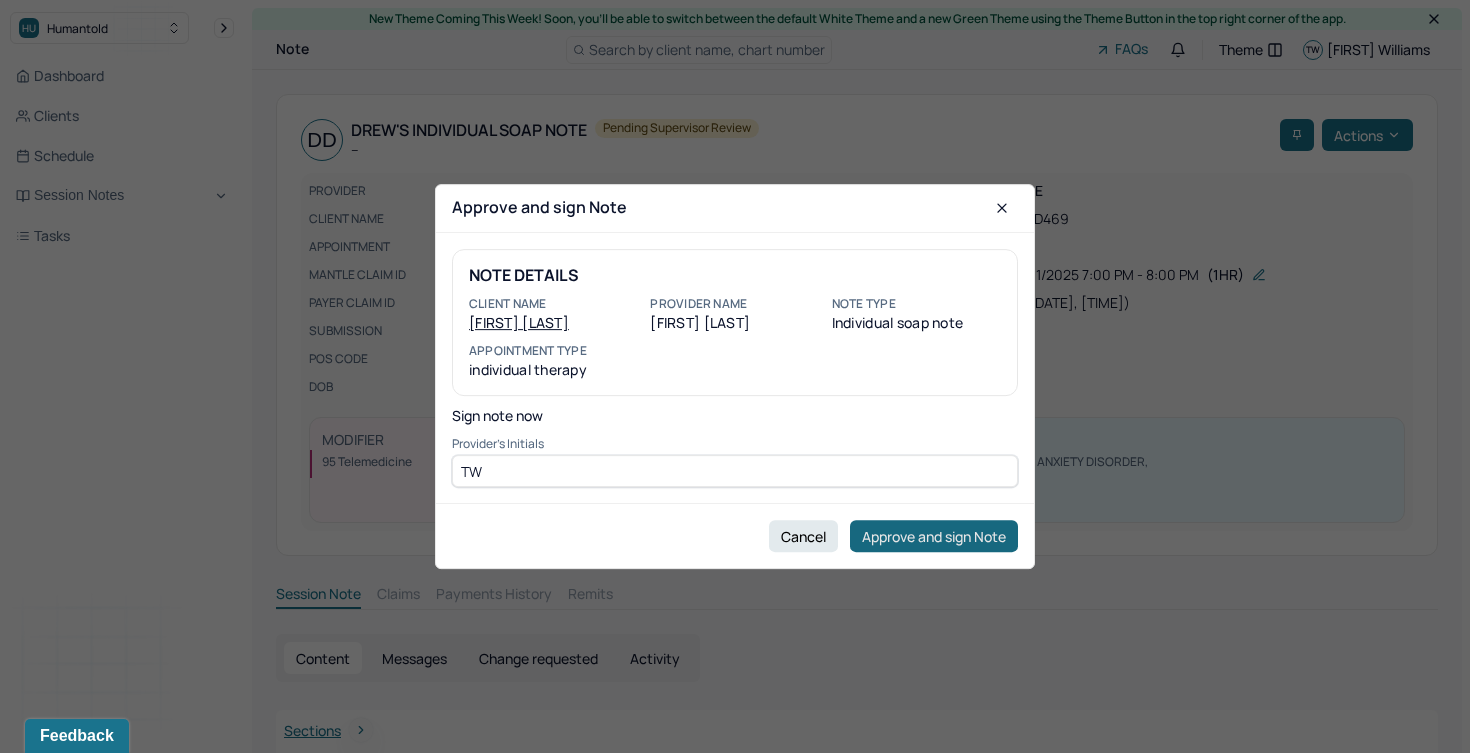 type on "TW" 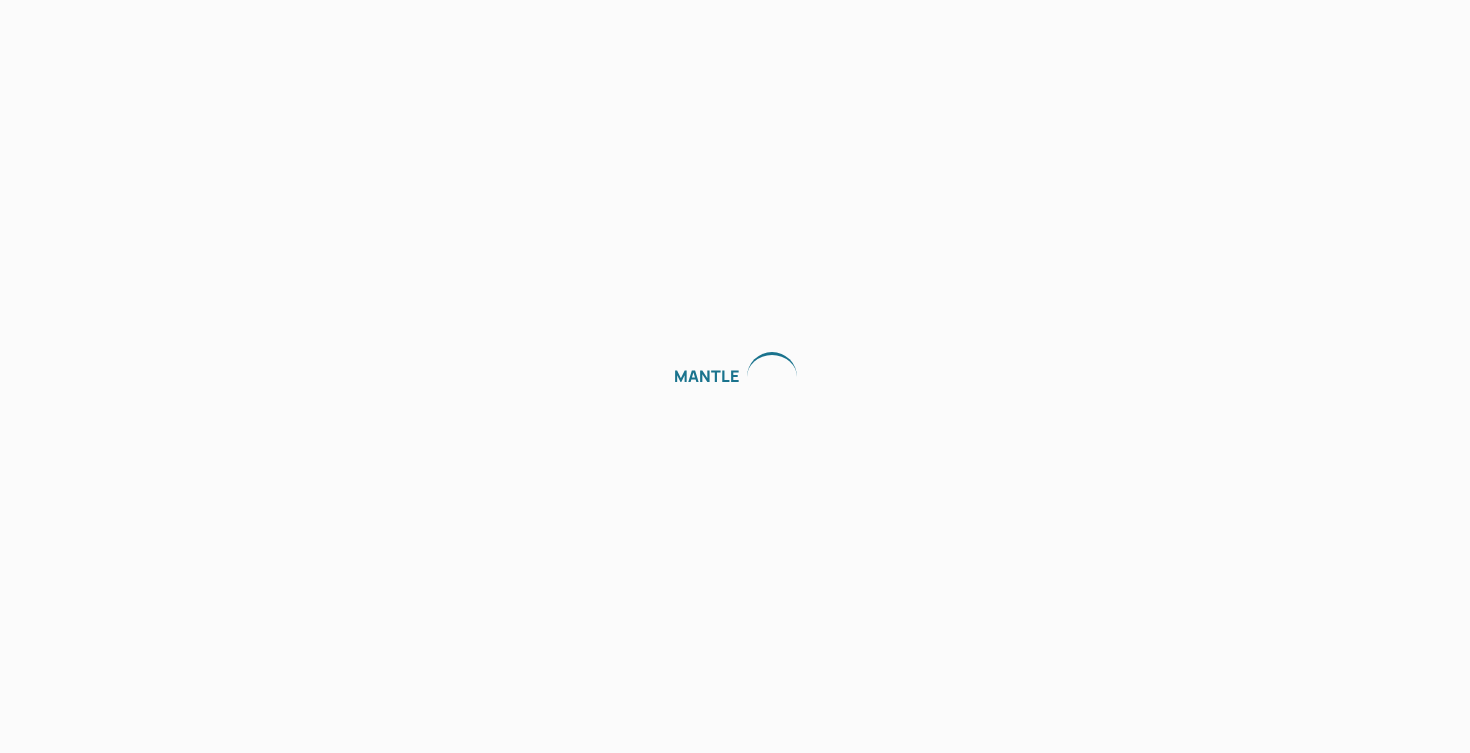 scroll, scrollTop: 0, scrollLeft: 0, axis: both 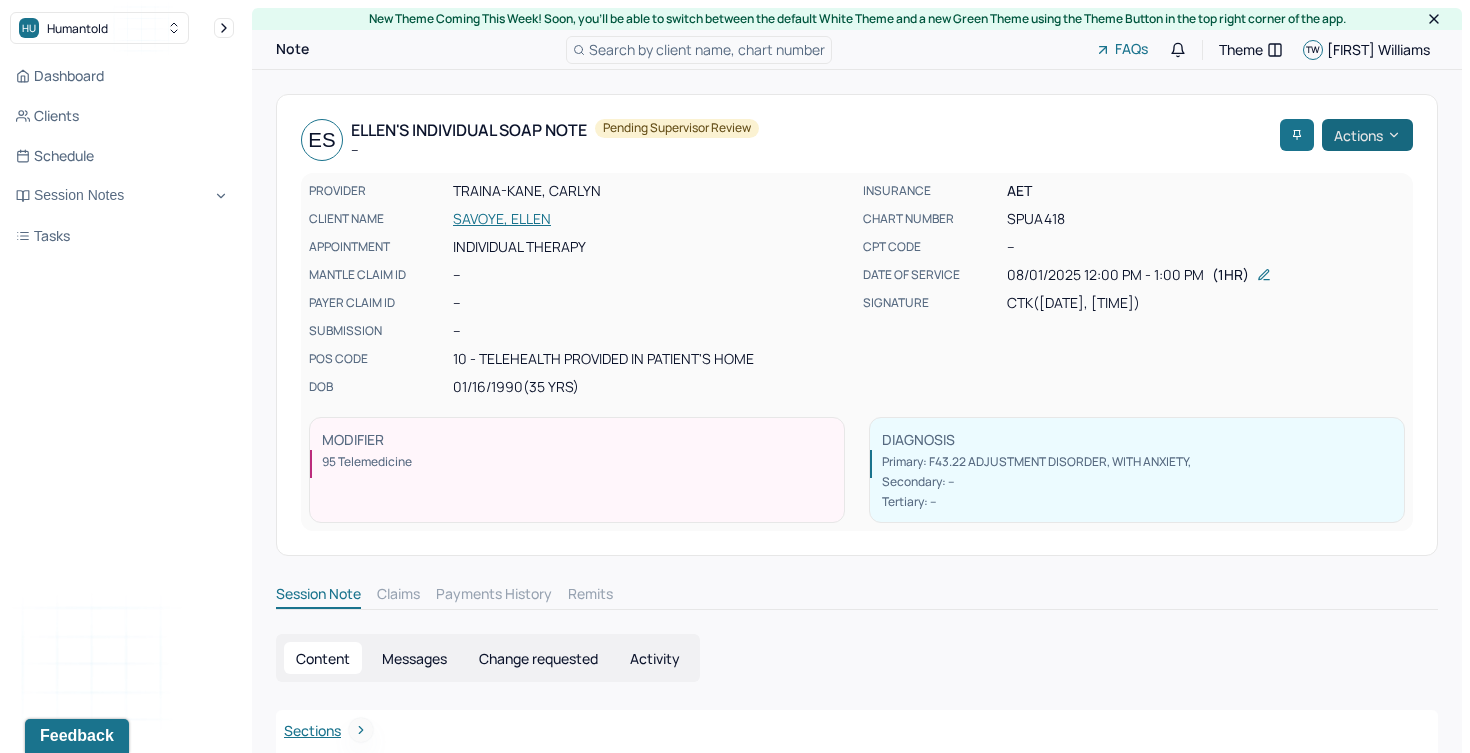 click on "Actions" at bounding box center [1367, 135] 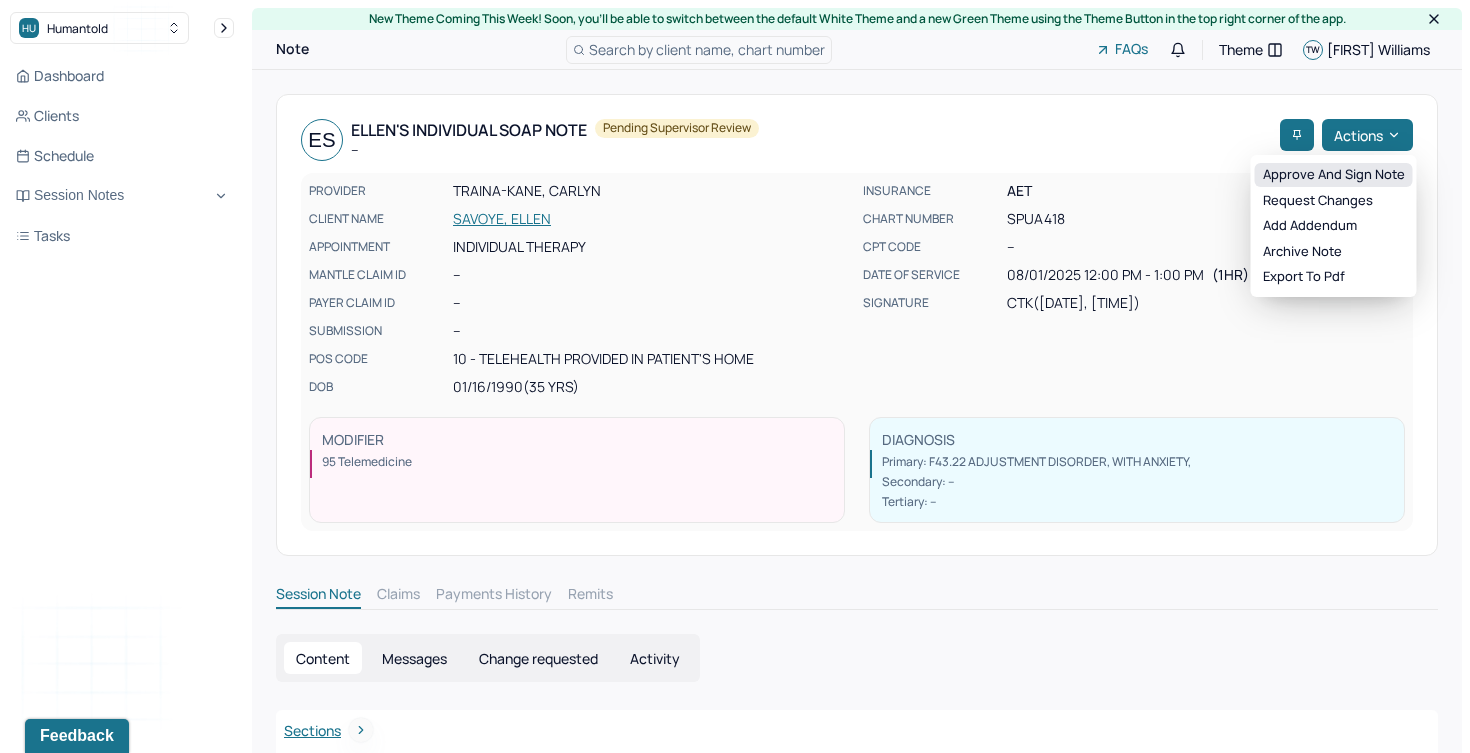 click on "Approve and sign note" at bounding box center [1334, 175] 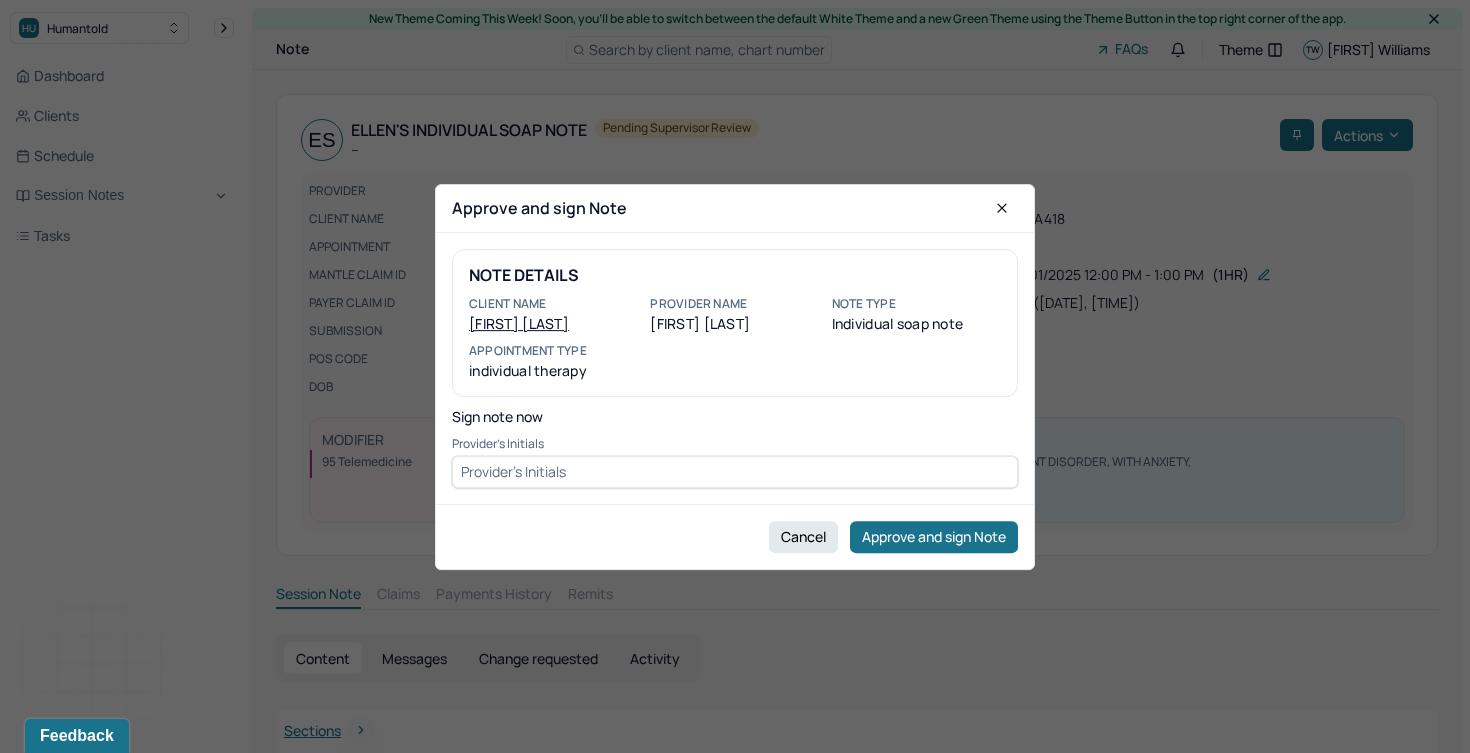 click at bounding box center (735, 471) 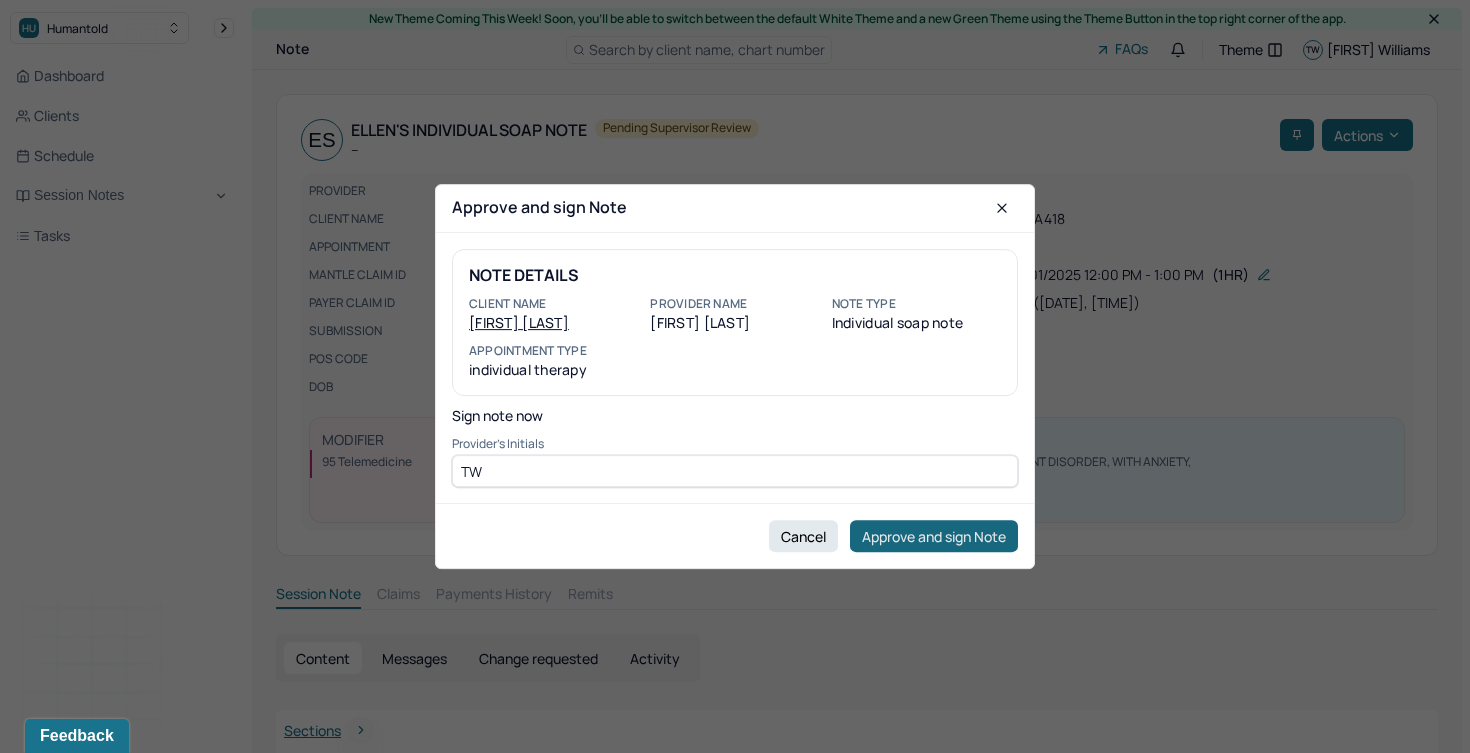 type on "TW" 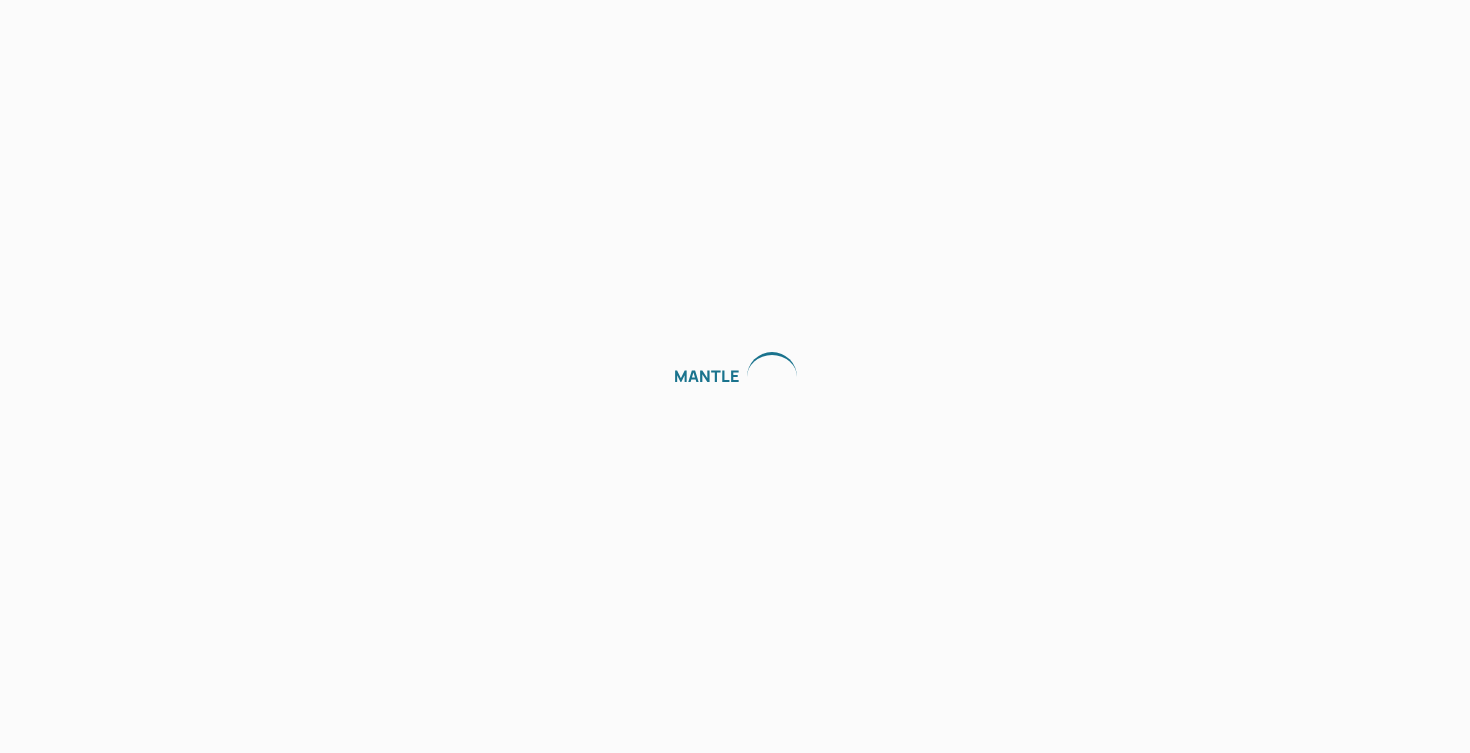 scroll, scrollTop: 0, scrollLeft: 0, axis: both 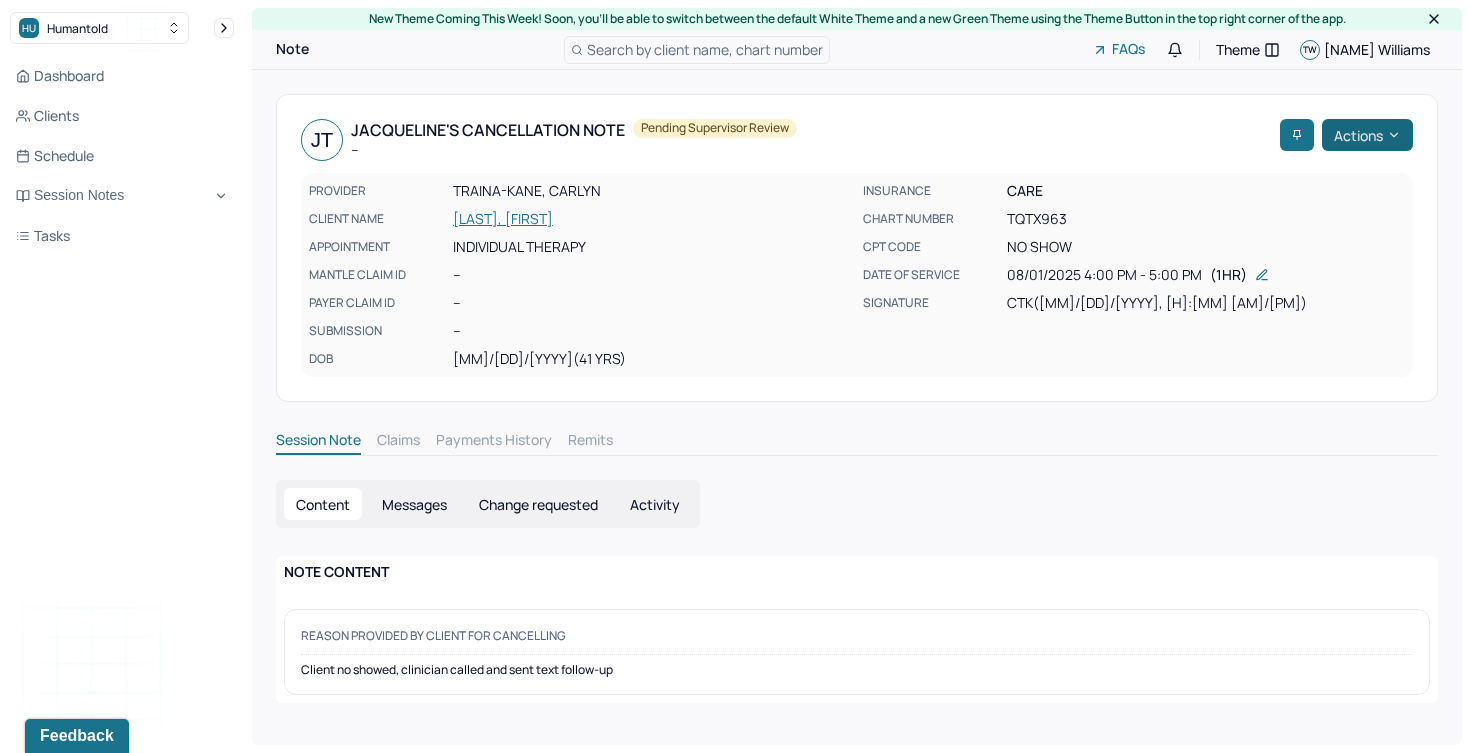 click on "Actions" at bounding box center (1367, 135) 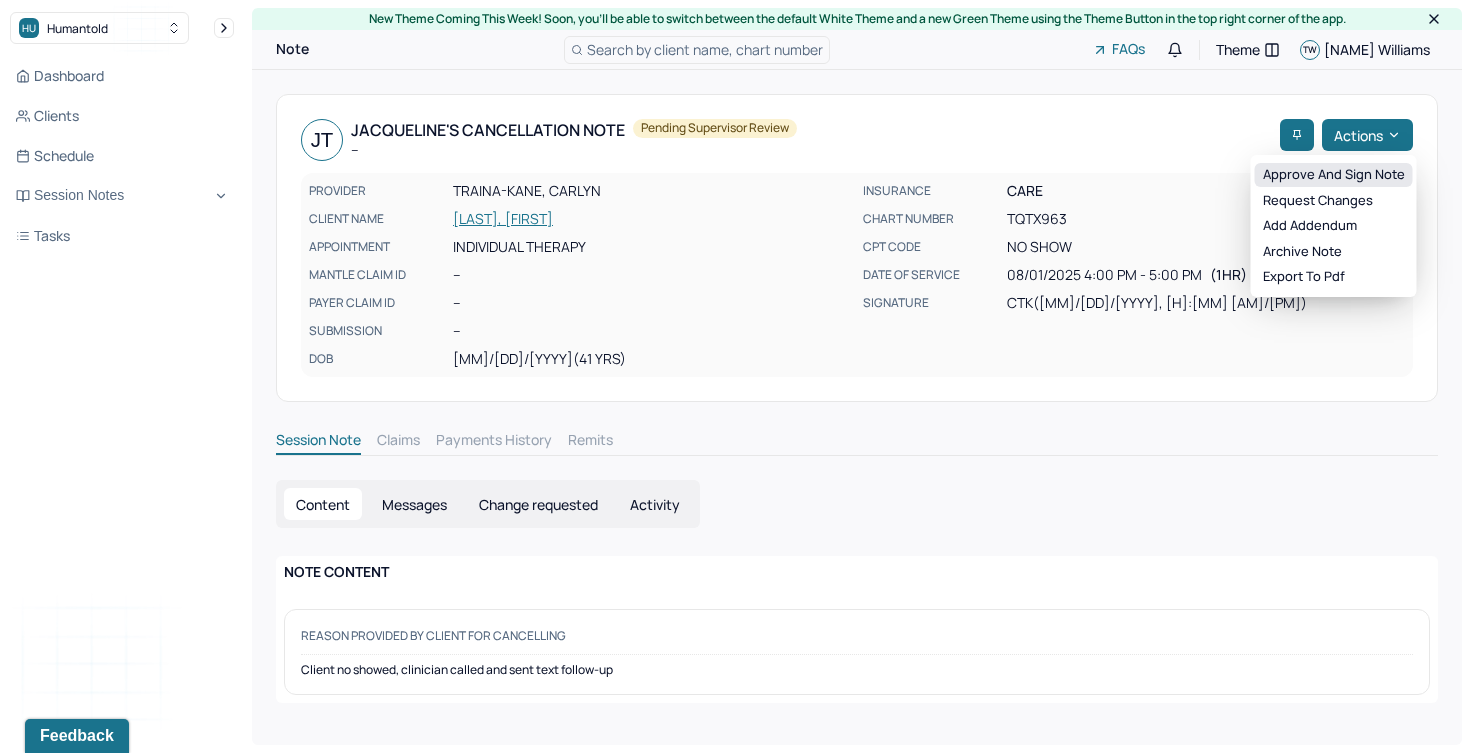 click on "Approve and sign note" at bounding box center (1334, 175) 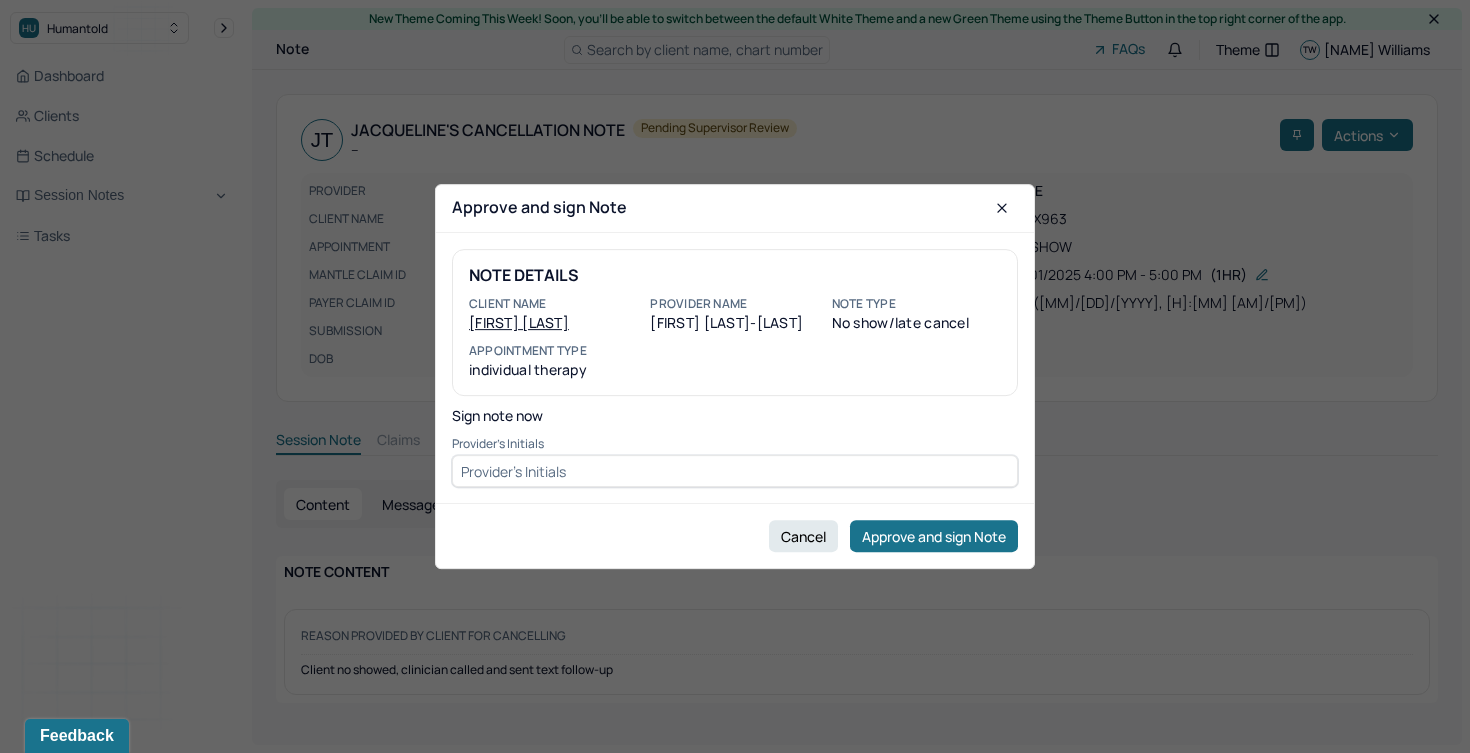 click at bounding box center (735, 471) 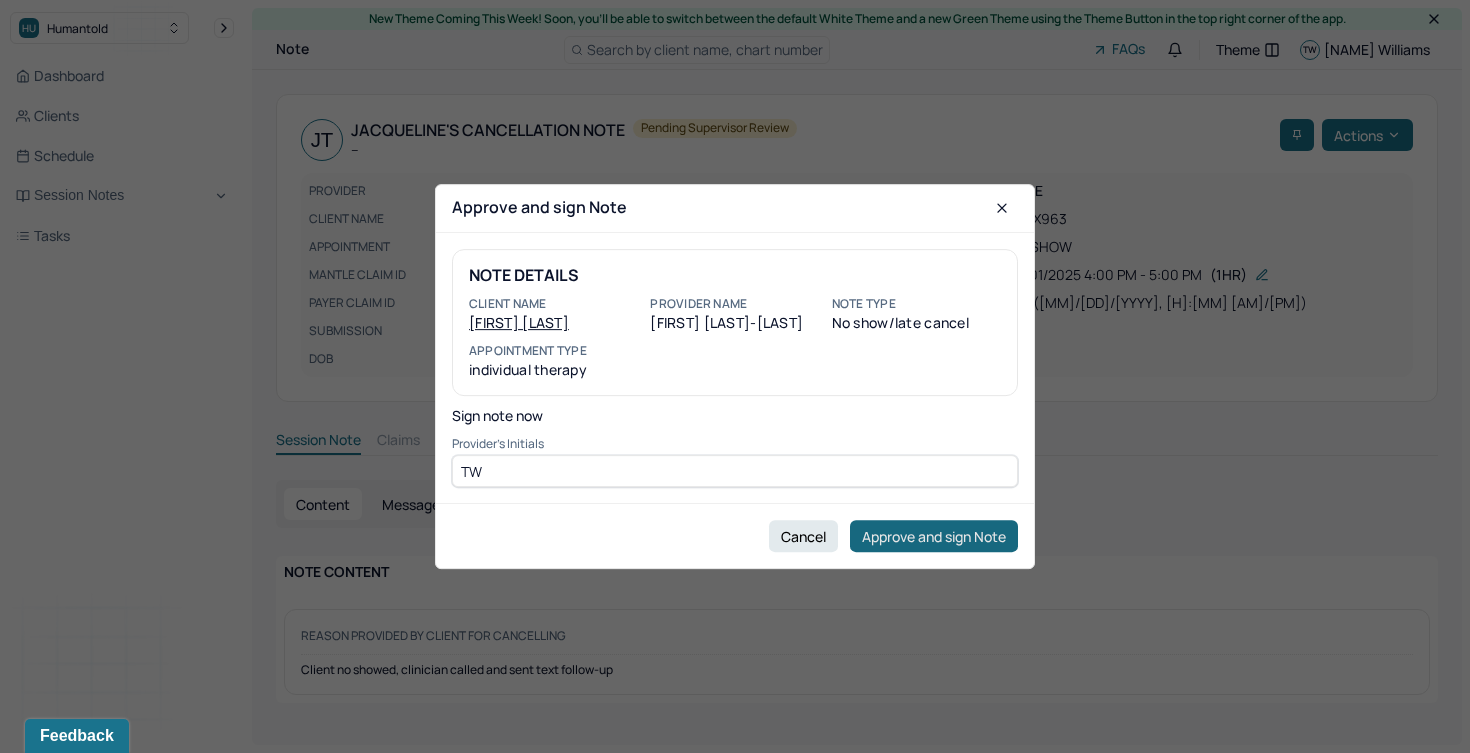 type on "TW" 